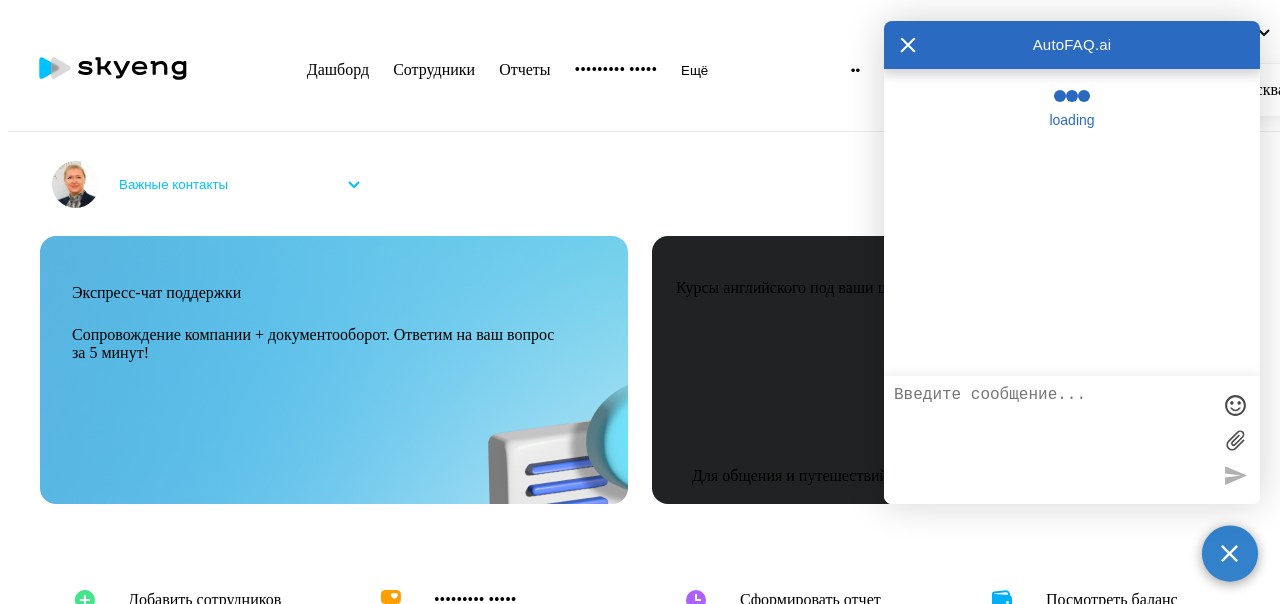scroll, scrollTop: 0, scrollLeft: 0, axis: both 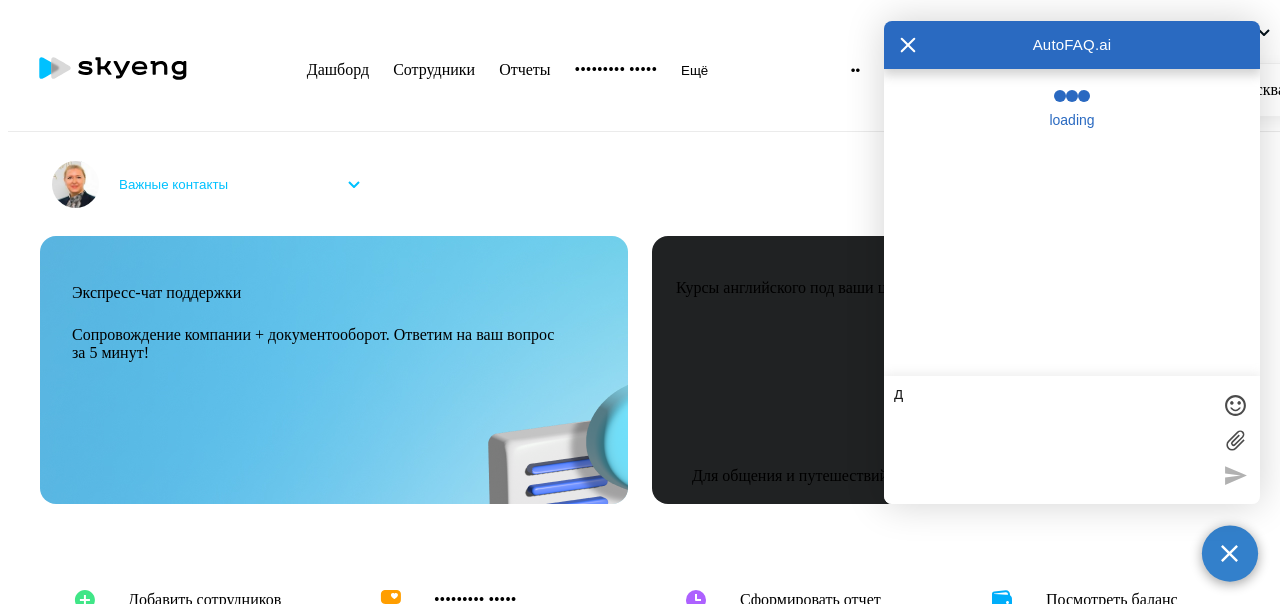 type on "до" 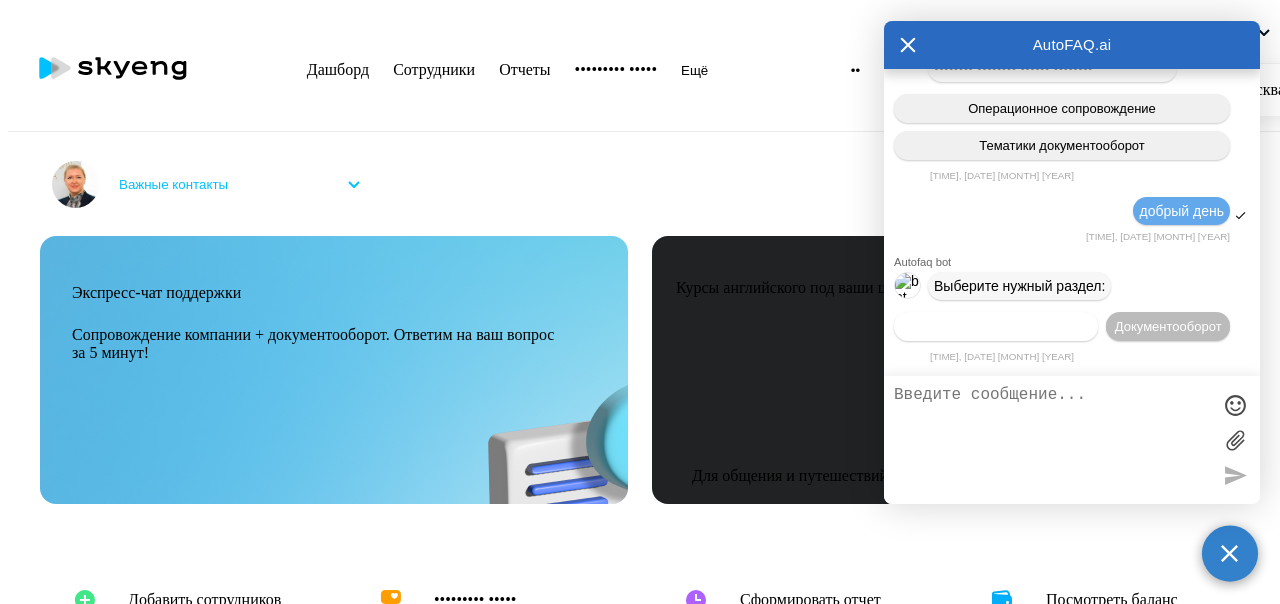 scroll, scrollTop: 50759, scrollLeft: 0, axis: vertical 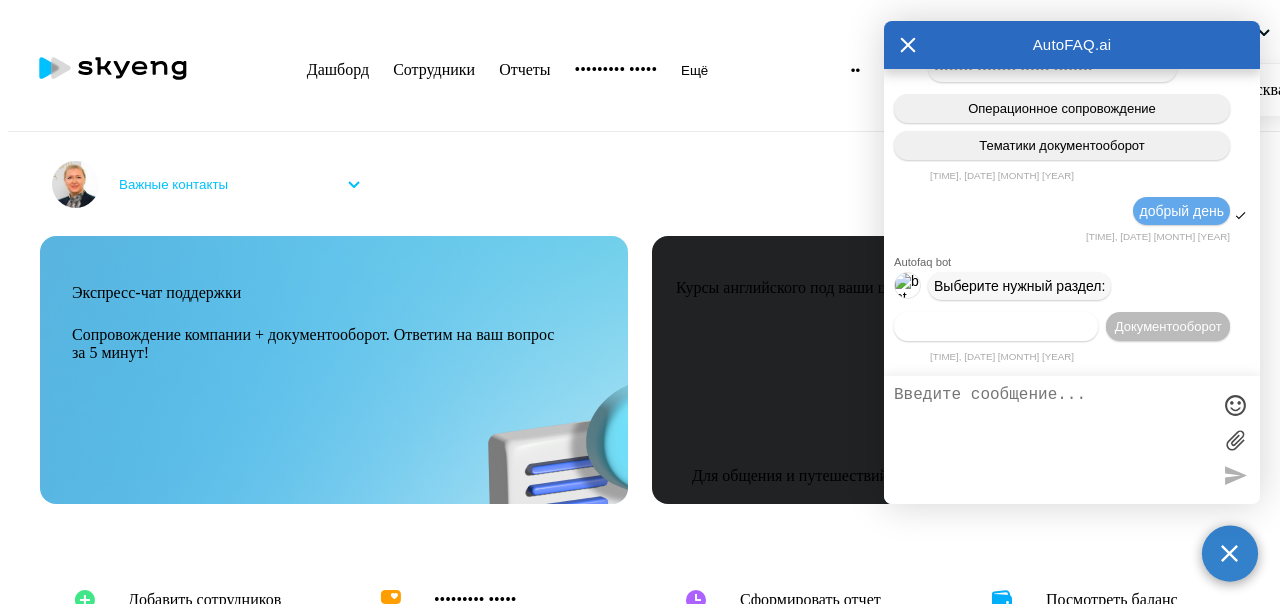 click on "Операционное сопровождение" at bounding box center [996, 326] 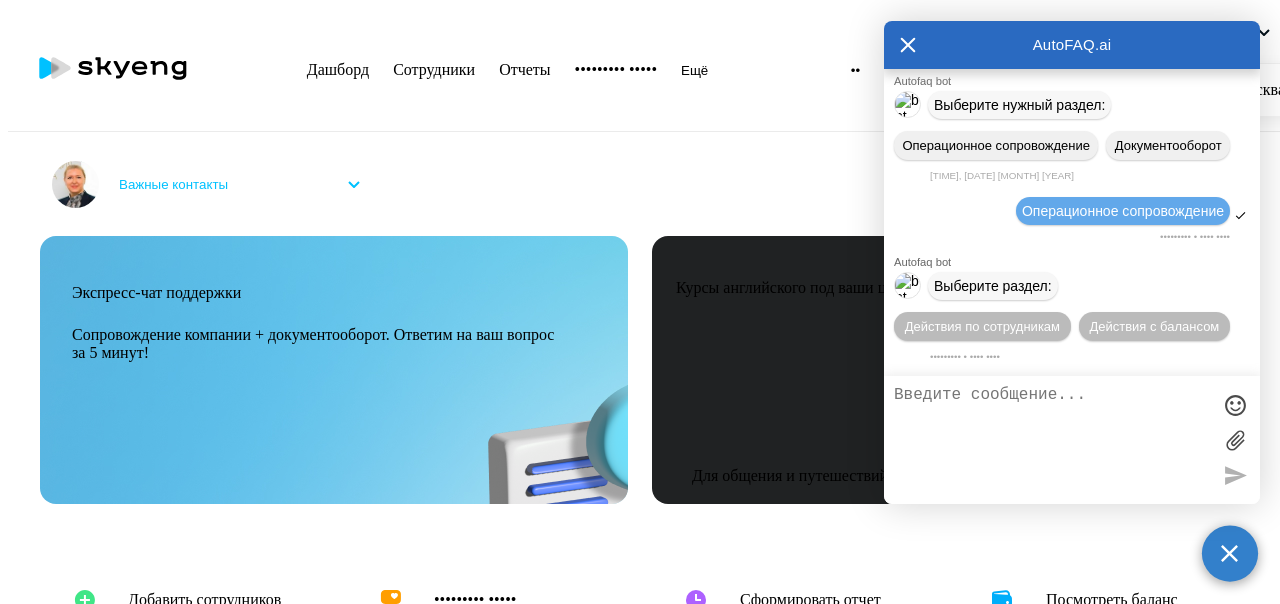 scroll, scrollTop: 50940, scrollLeft: 0, axis: vertical 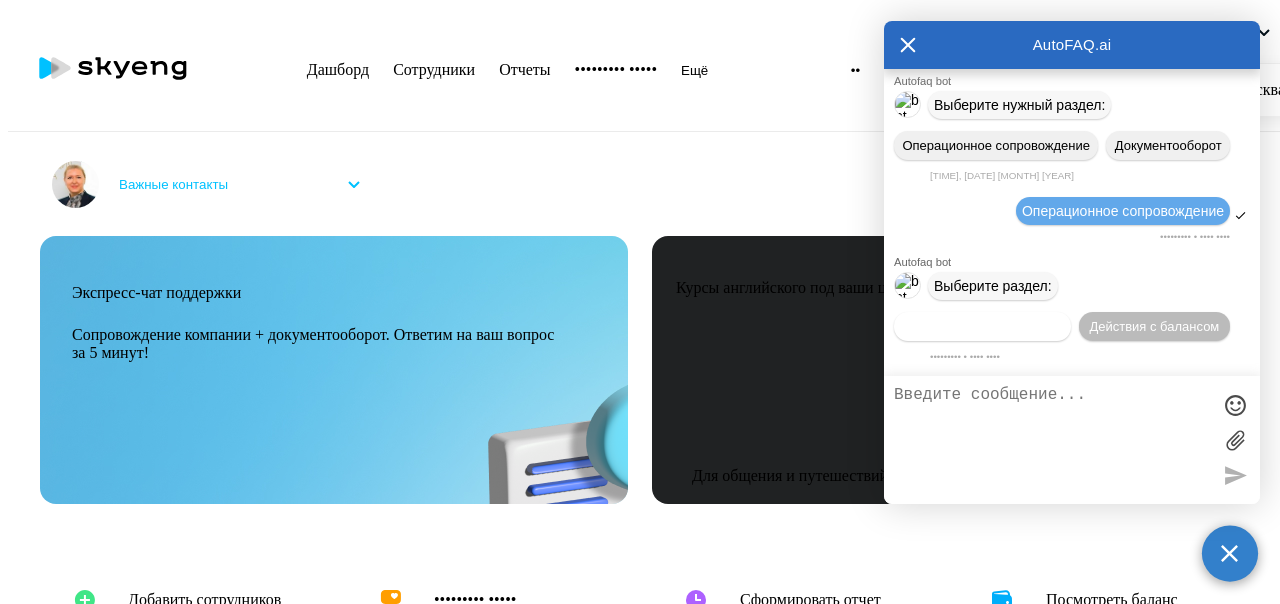 click on "Действия по сотрудникам" at bounding box center (982, 326) 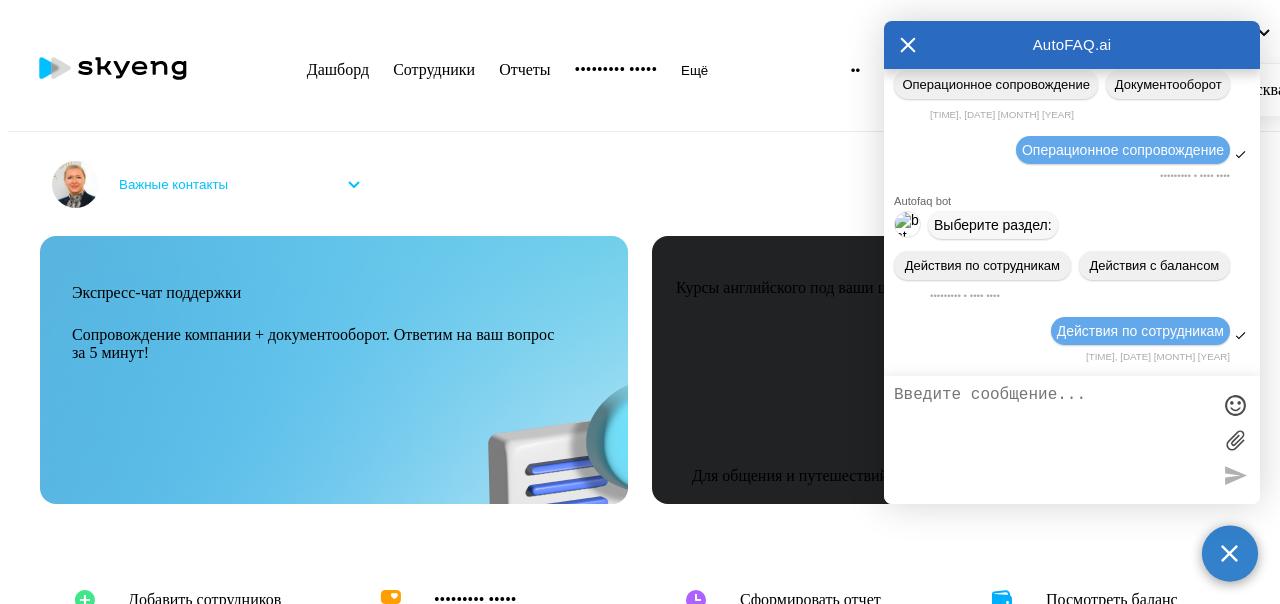 scroll, scrollTop: 51236, scrollLeft: 0, axis: vertical 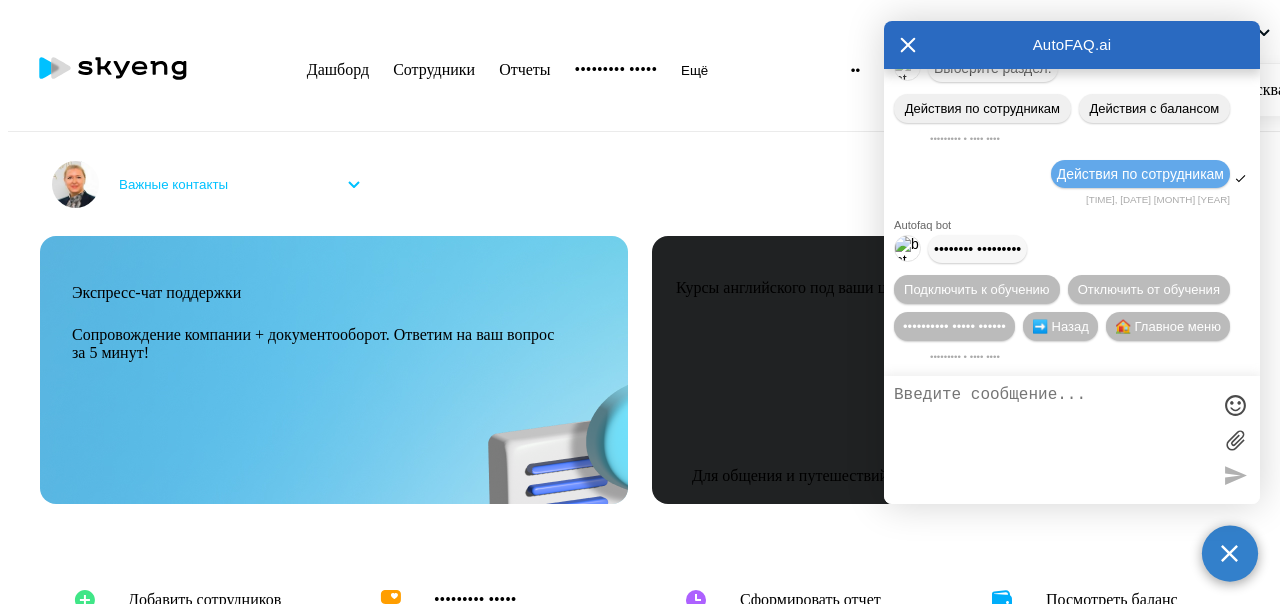 click at bounding box center (1052, 440) 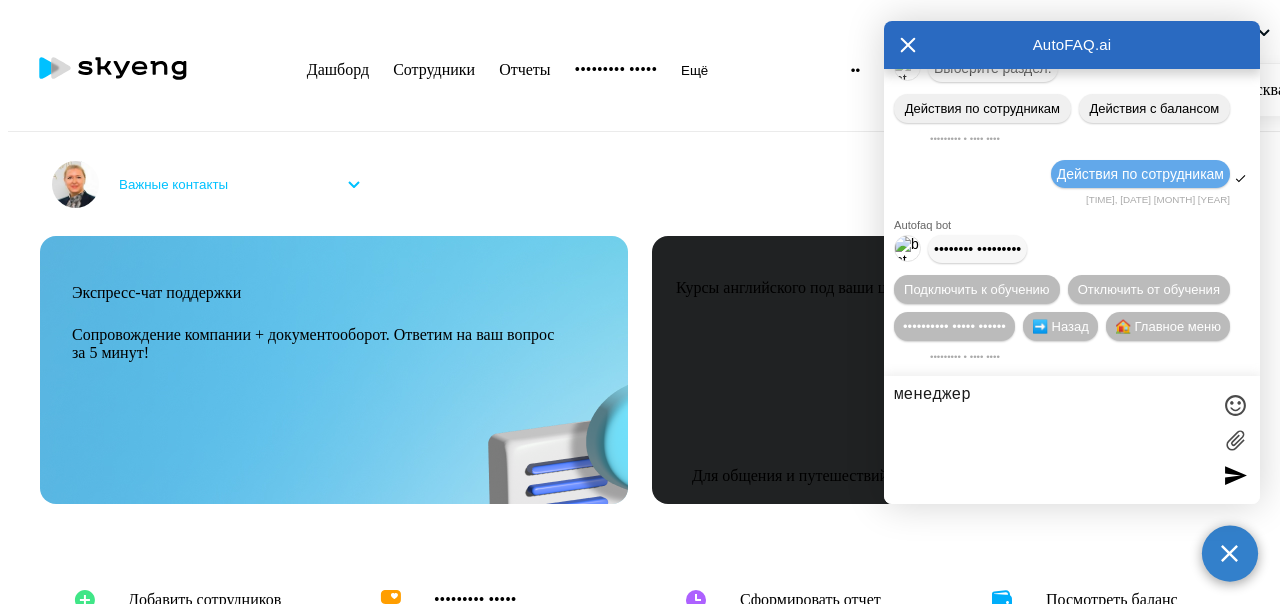 type 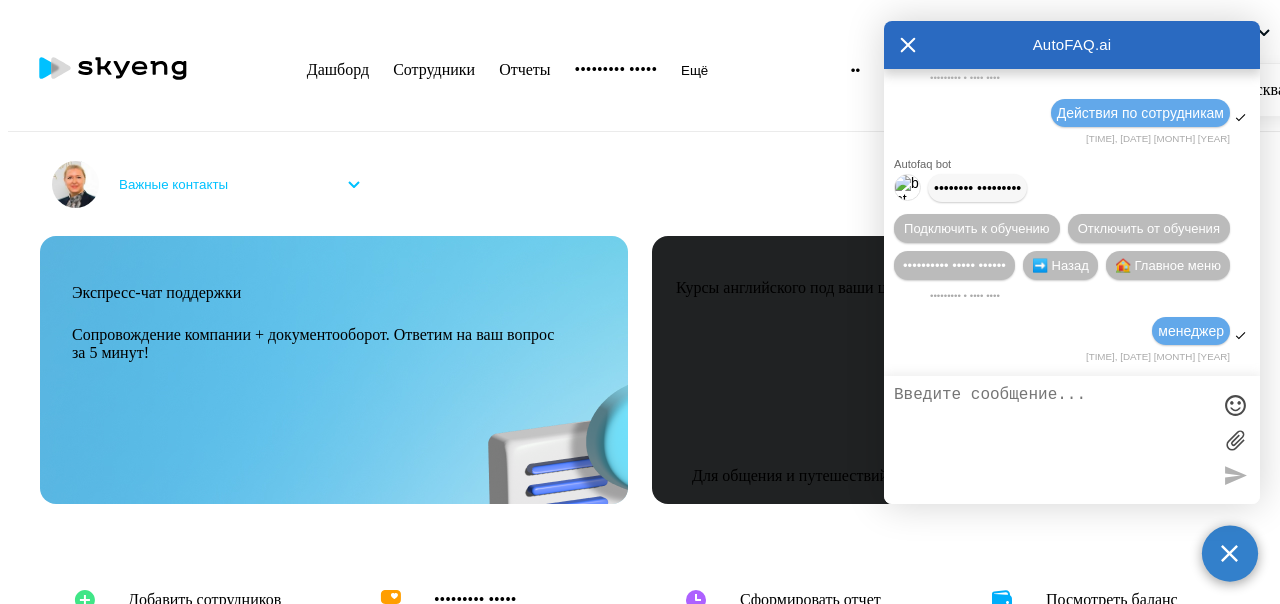 scroll, scrollTop: 51296, scrollLeft: 0, axis: vertical 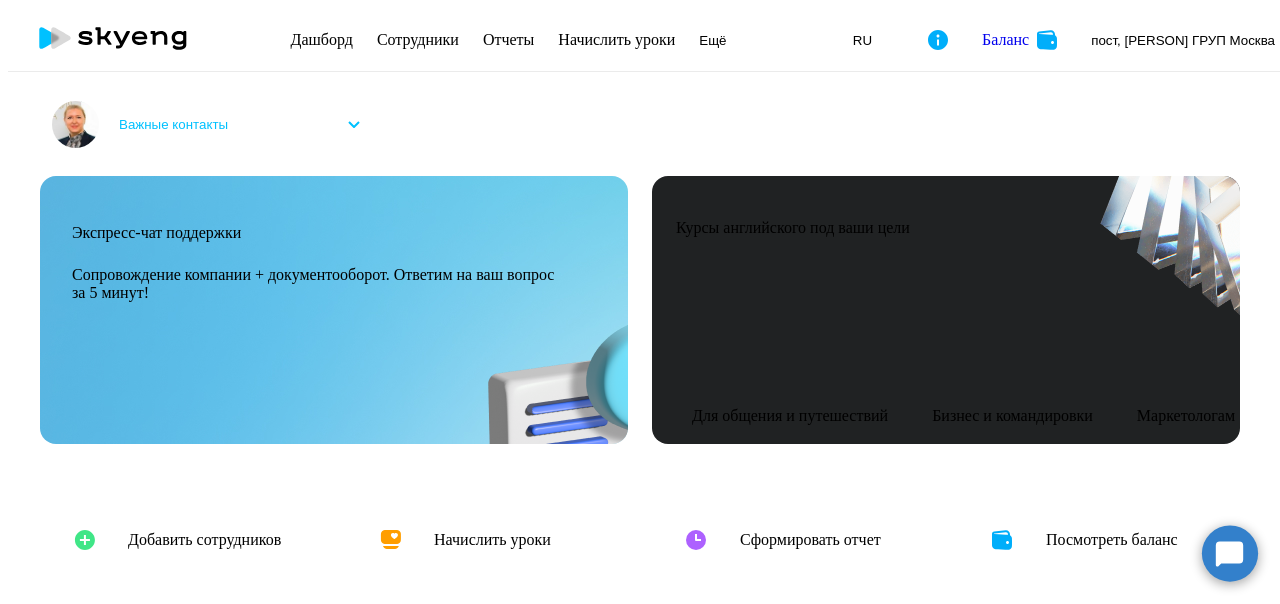 click at bounding box center [1230, 553] 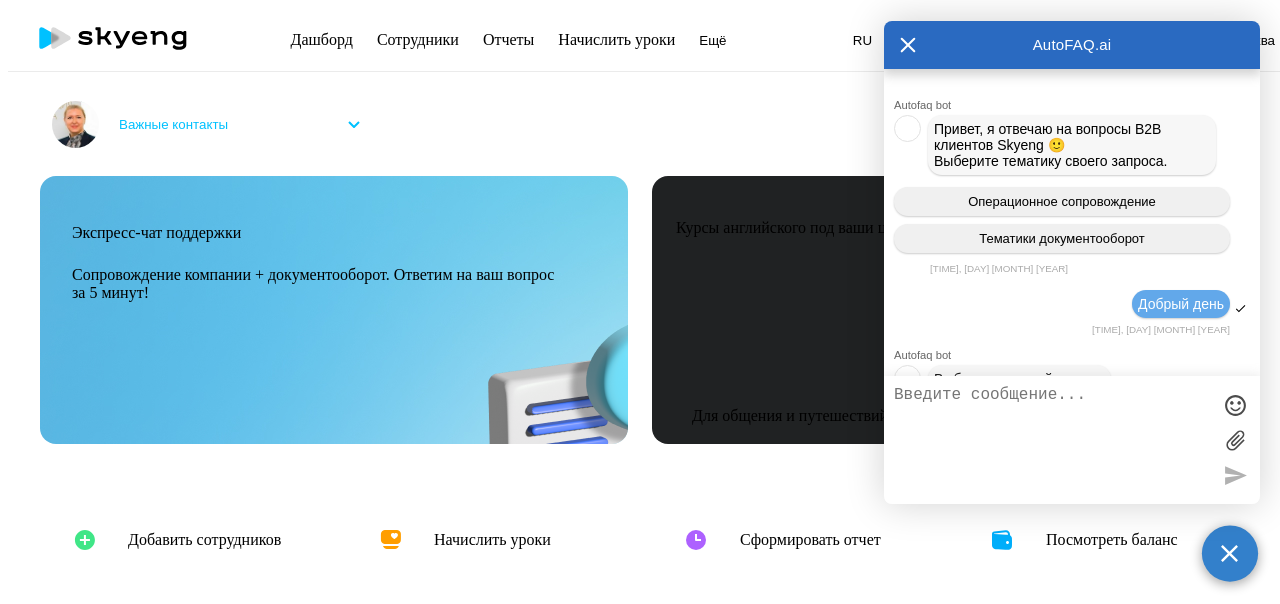 scroll, scrollTop: 51296, scrollLeft: 0, axis: vertical 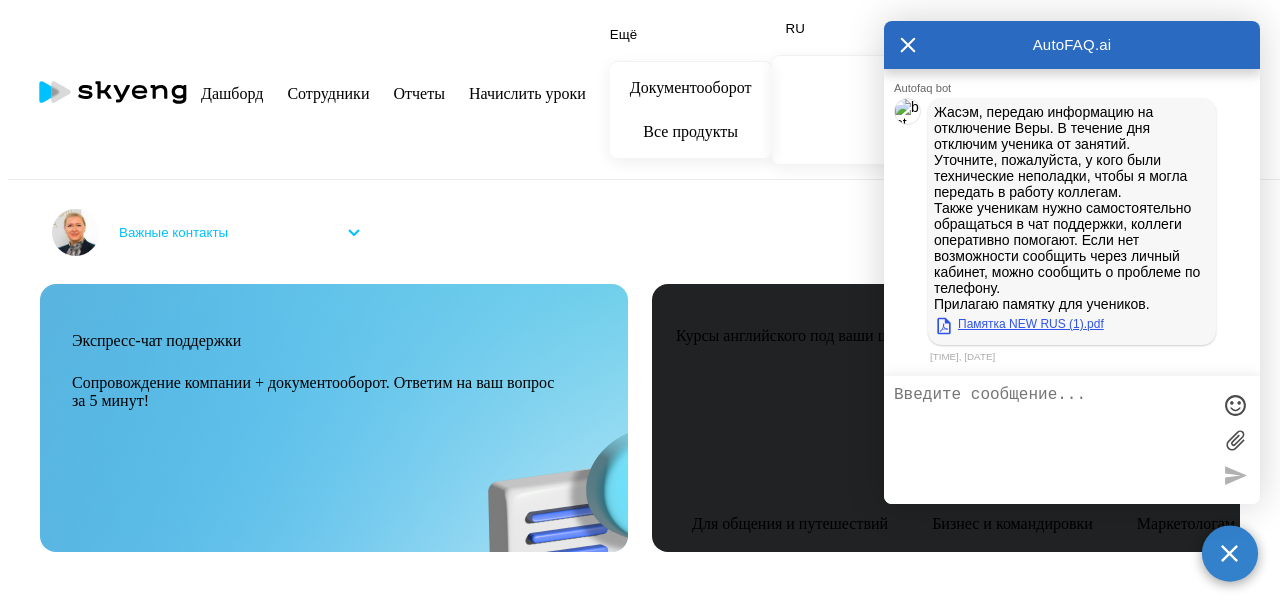 click on "Памятка NEW RUS (1).pdf" at bounding box center [1019, 324] 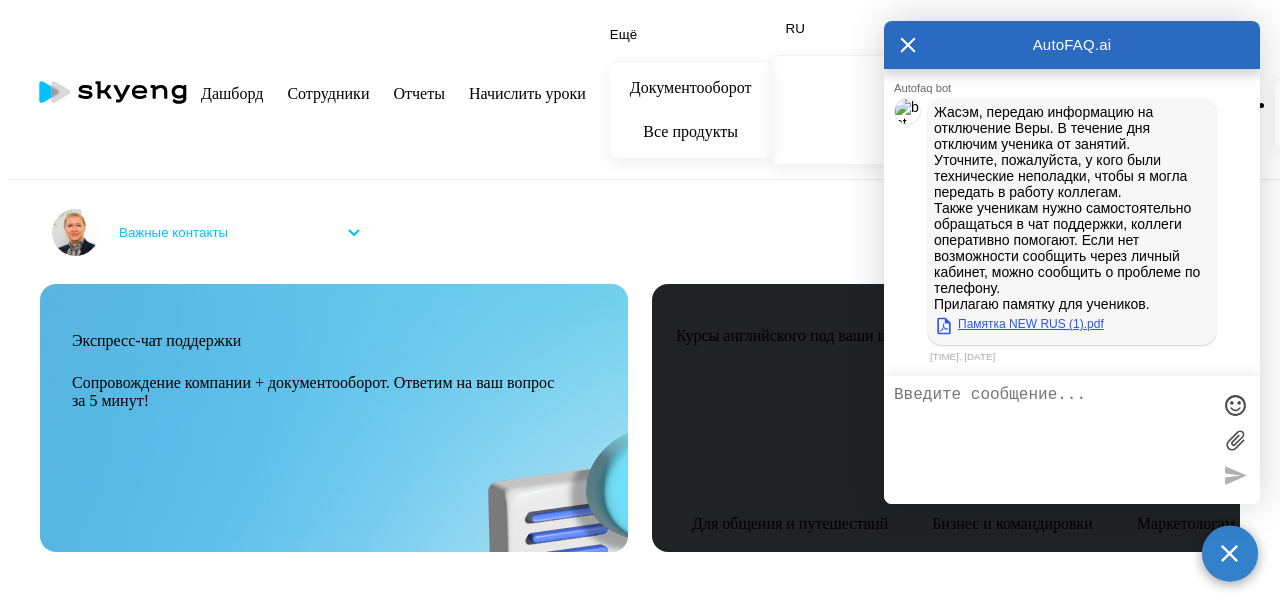click at bounding box center (1052, 440) 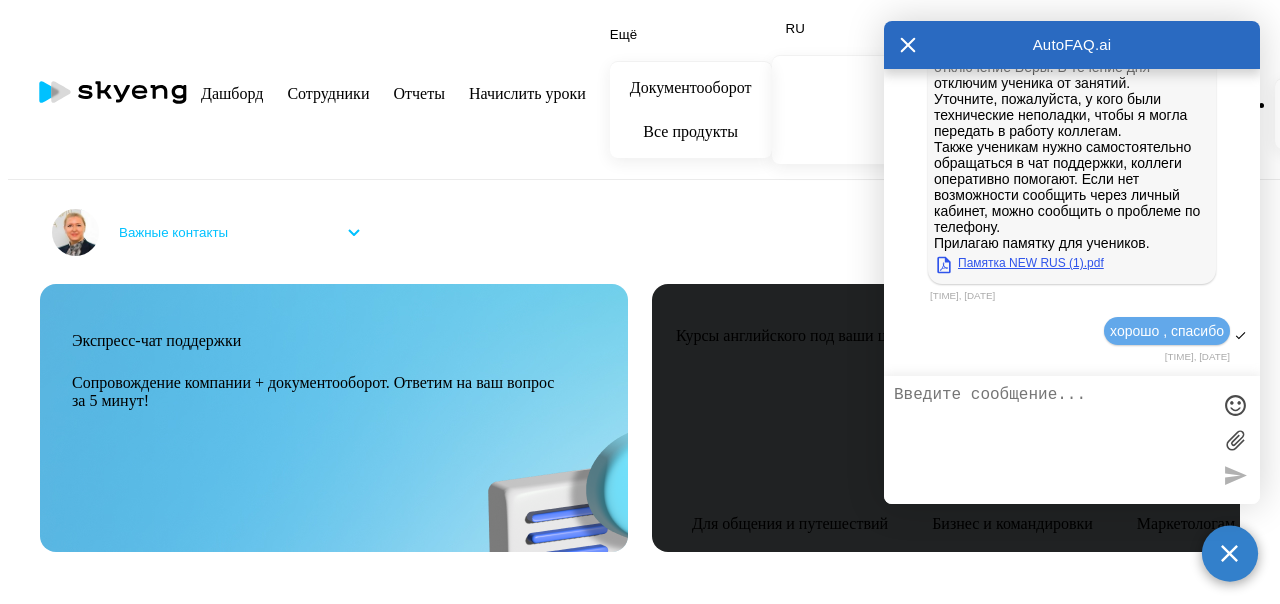 scroll, scrollTop: 52274, scrollLeft: 0, axis: vertical 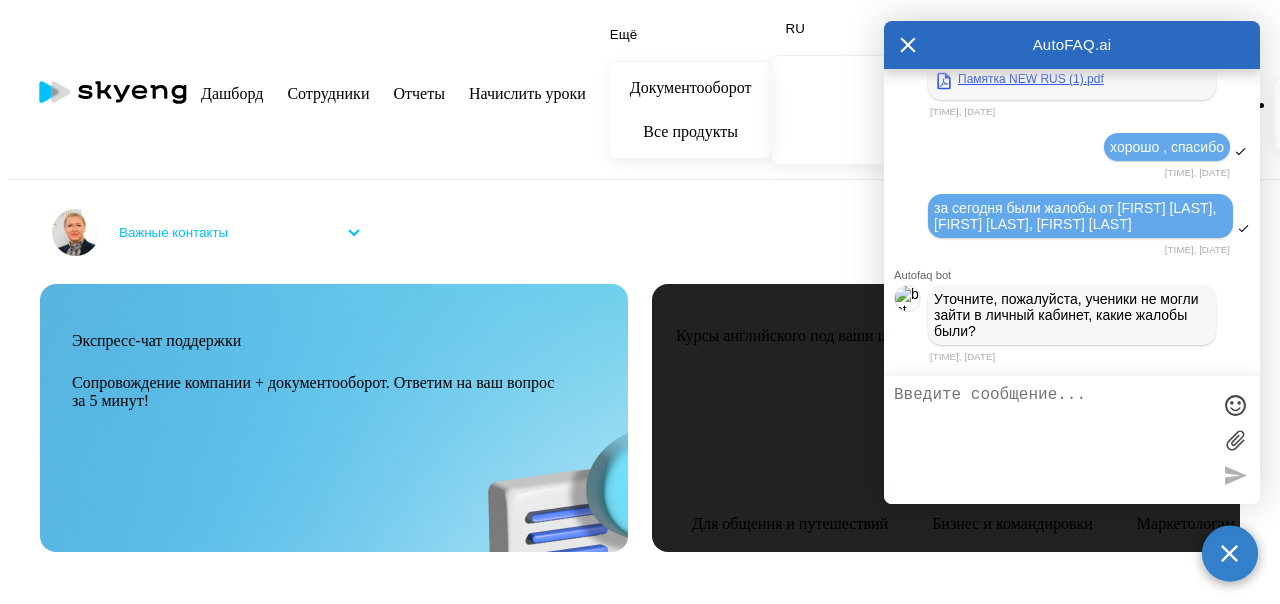 click at bounding box center (1052, 440) 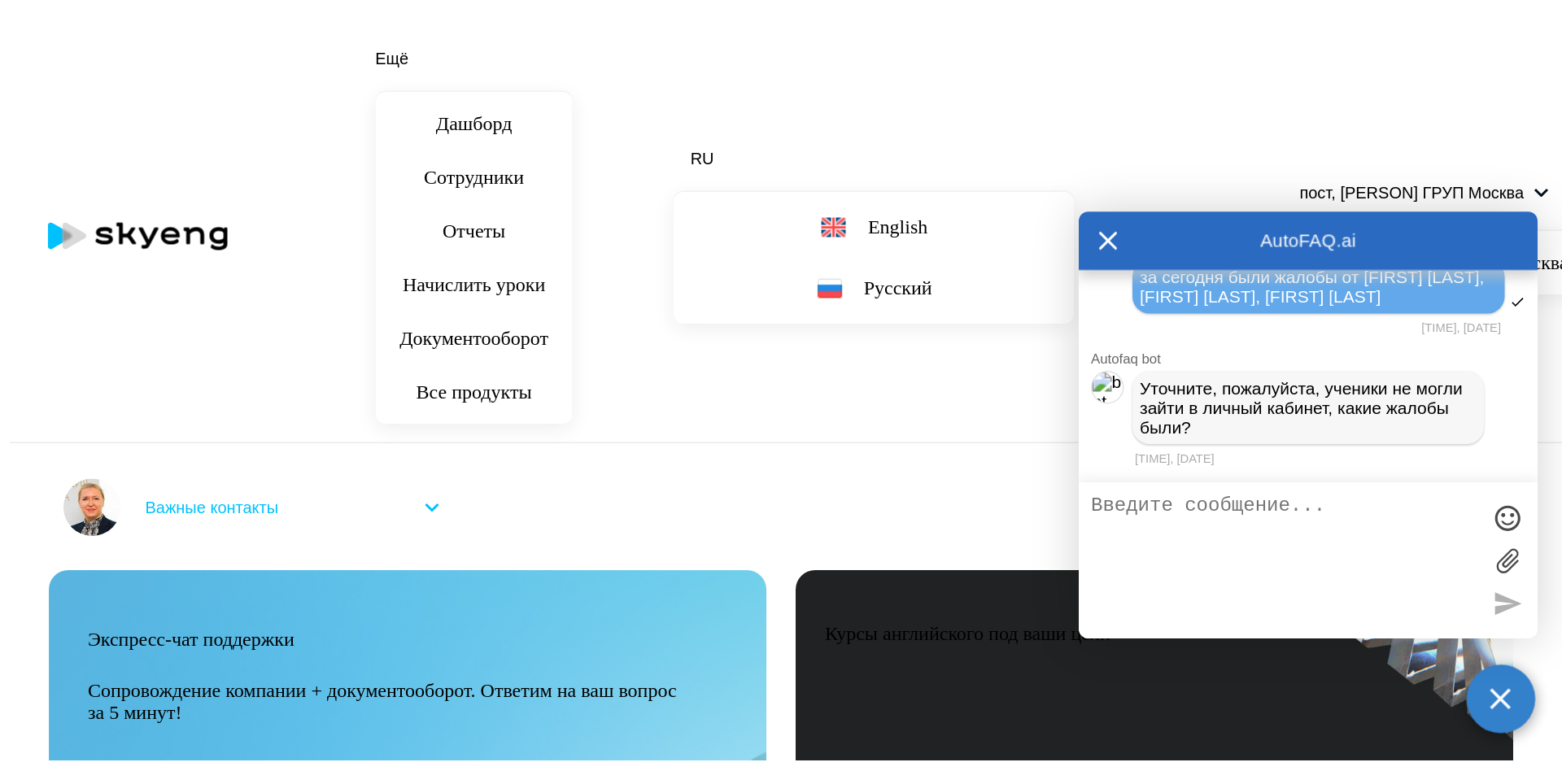 scroll, scrollTop: 42602, scrollLeft: 0, axis: vertical 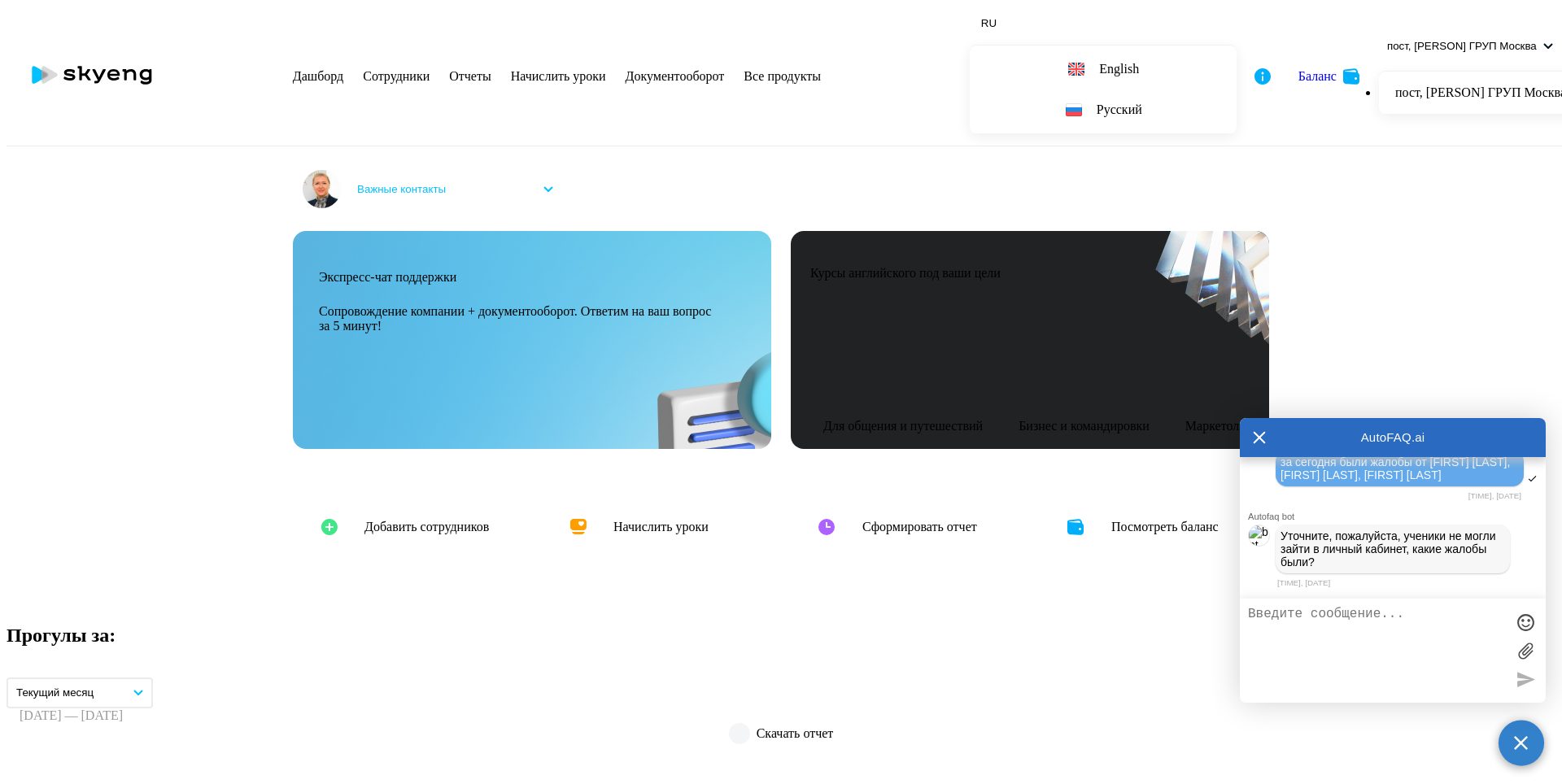 paste on "Некоторое время назад не работали камеры," 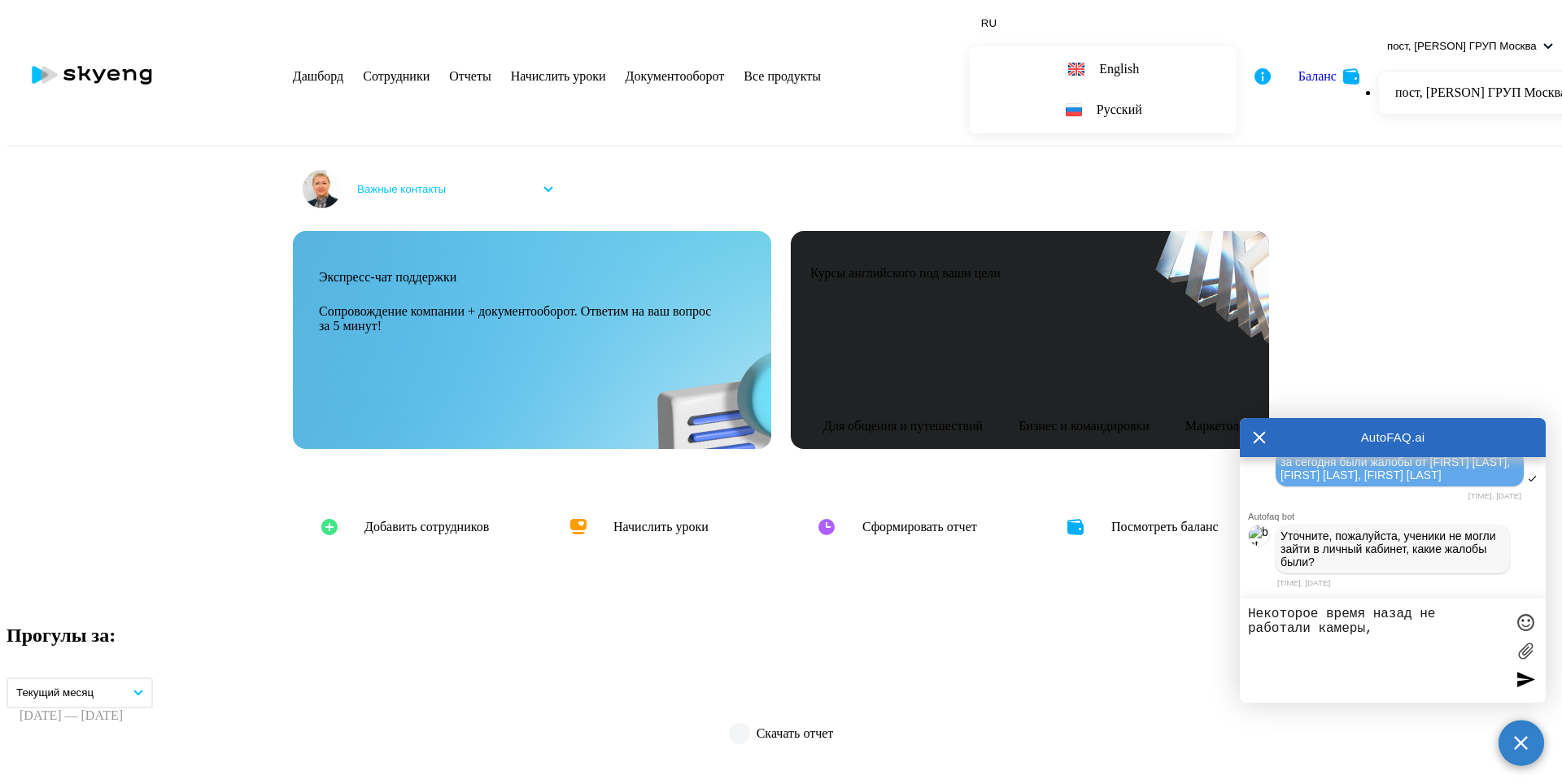 click on "Некоторое время назад не работали камеры," at bounding box center (1377, 651) 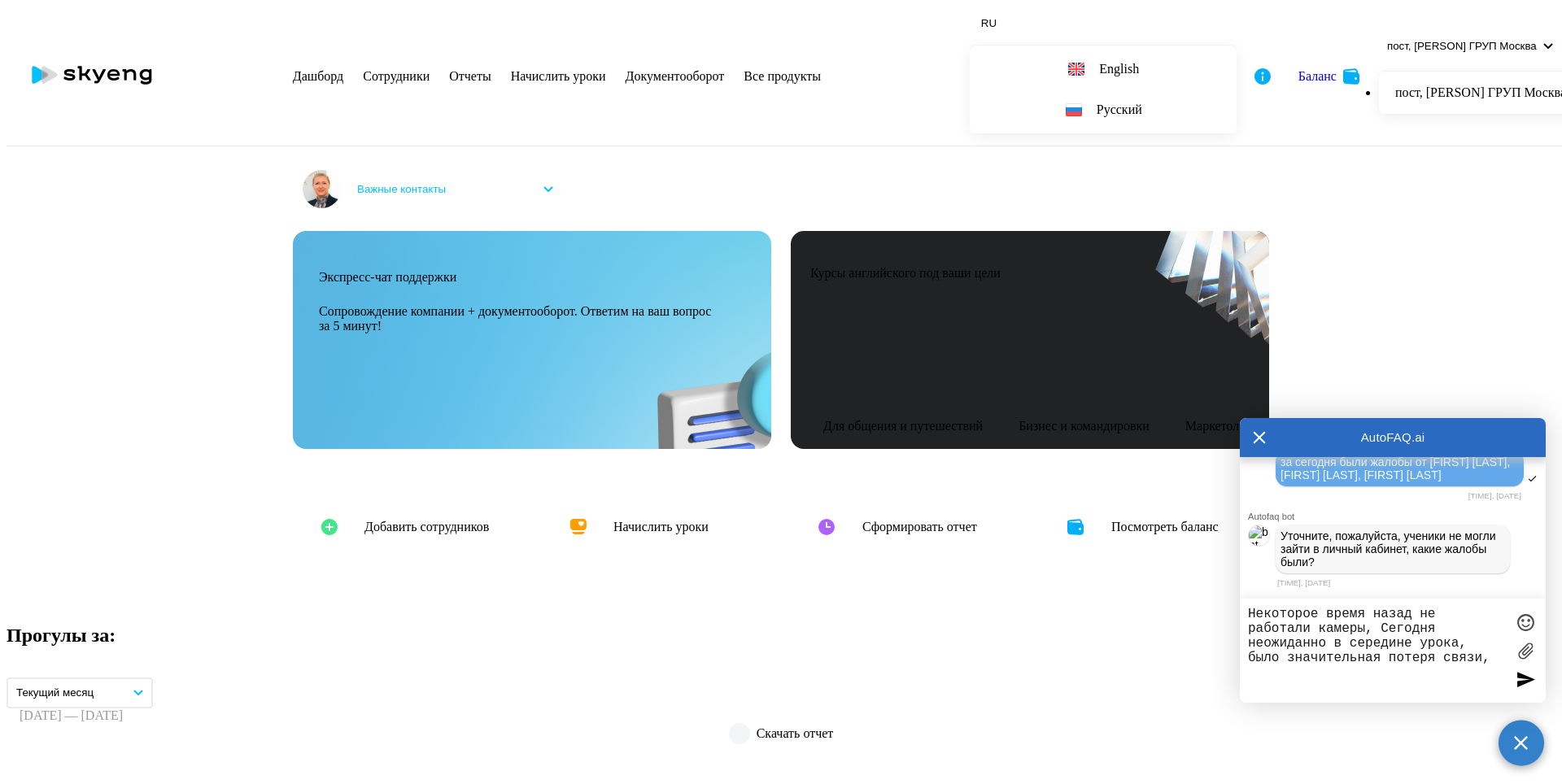 click on "Некоторое время назад не работали камеры,Сегодня неожиданно в середине урока, было значительная потеря связи," at bounding box center [1377, 651] 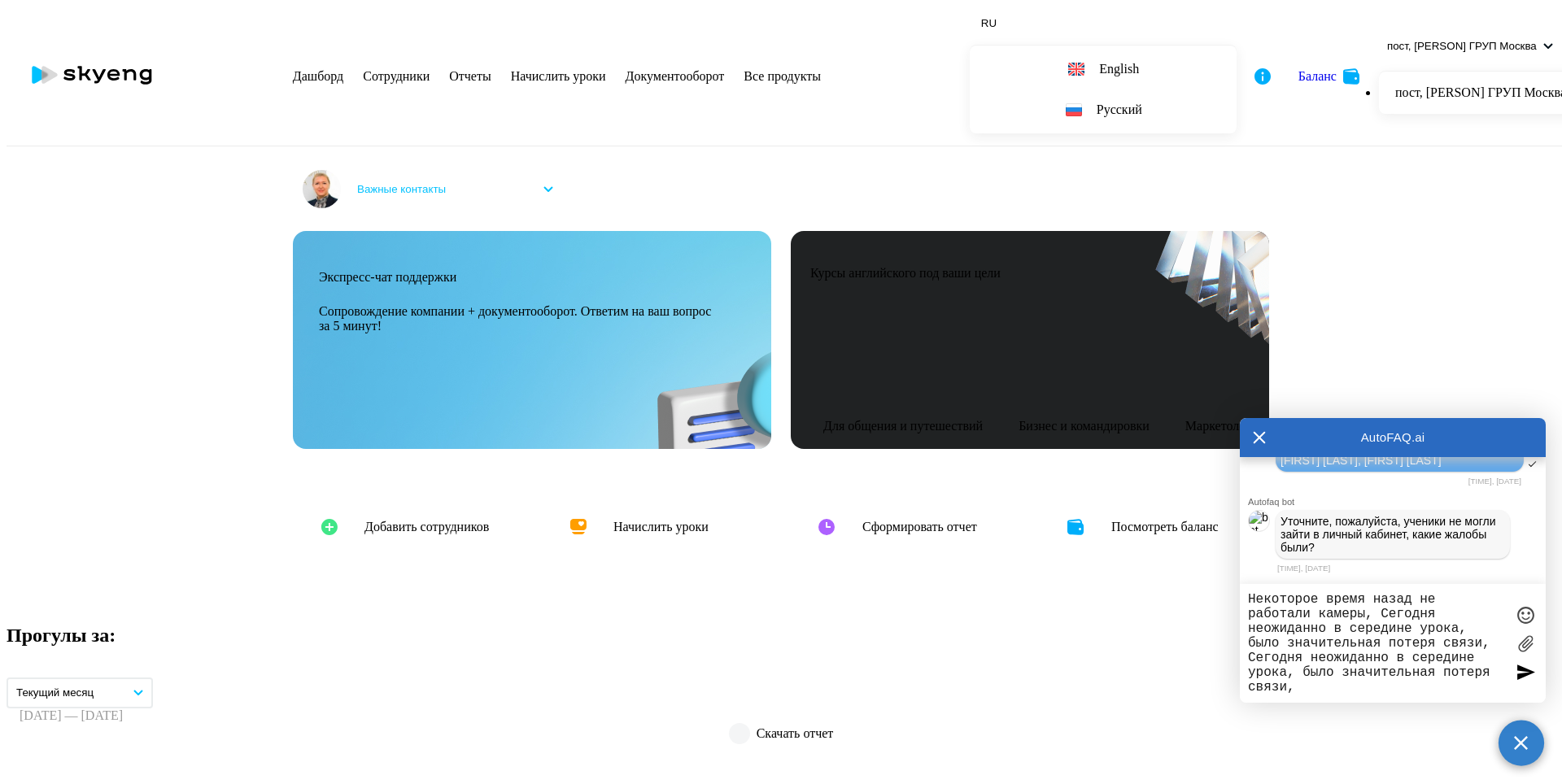 scroll, scrollTop: 163, scrollLeft: 0, axis: vertical 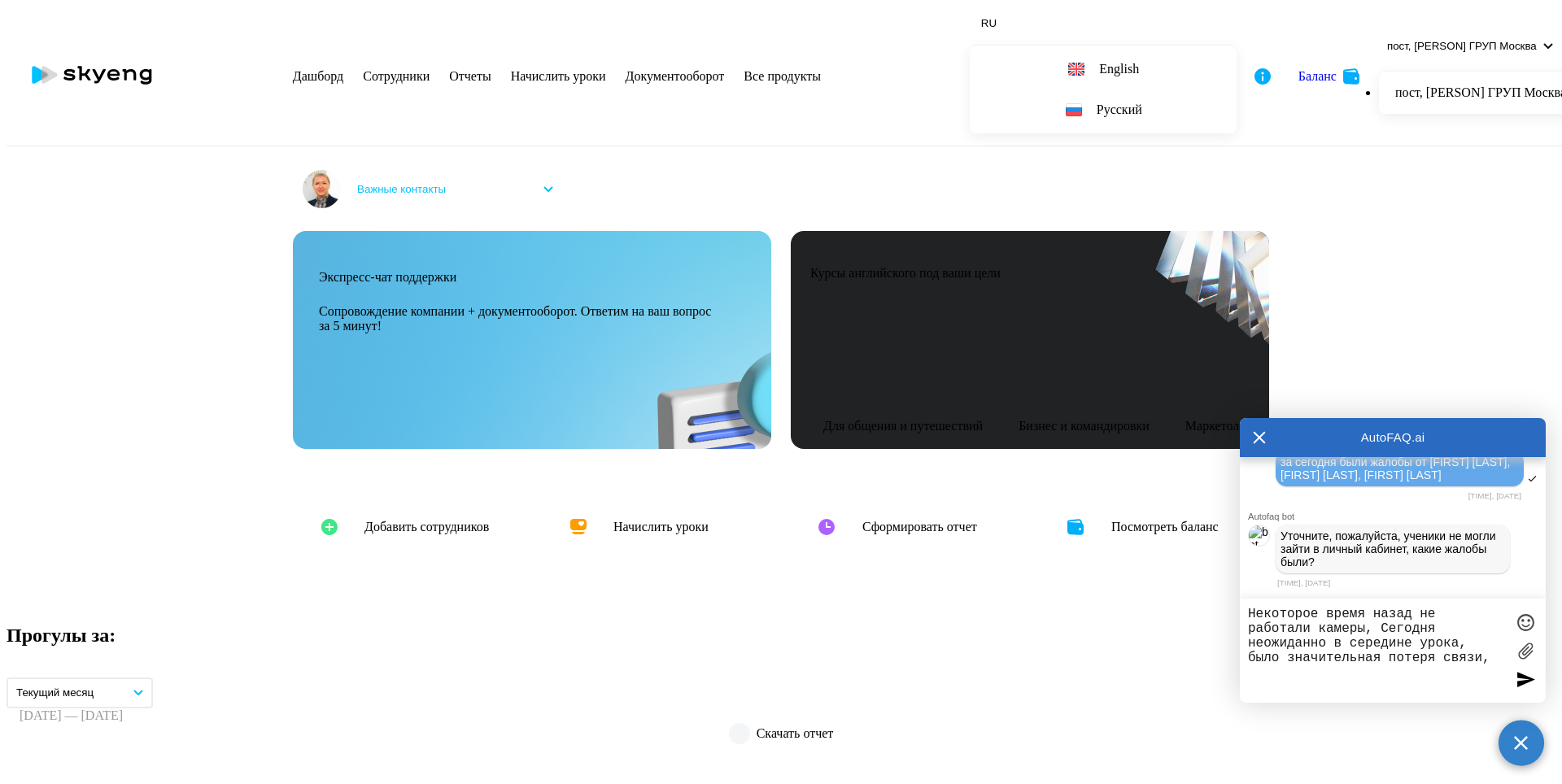 drag, startPoint x: 1491, startPoint y: 664, endPoint x: 1499, endPoint y: 661, distance: 8.544004 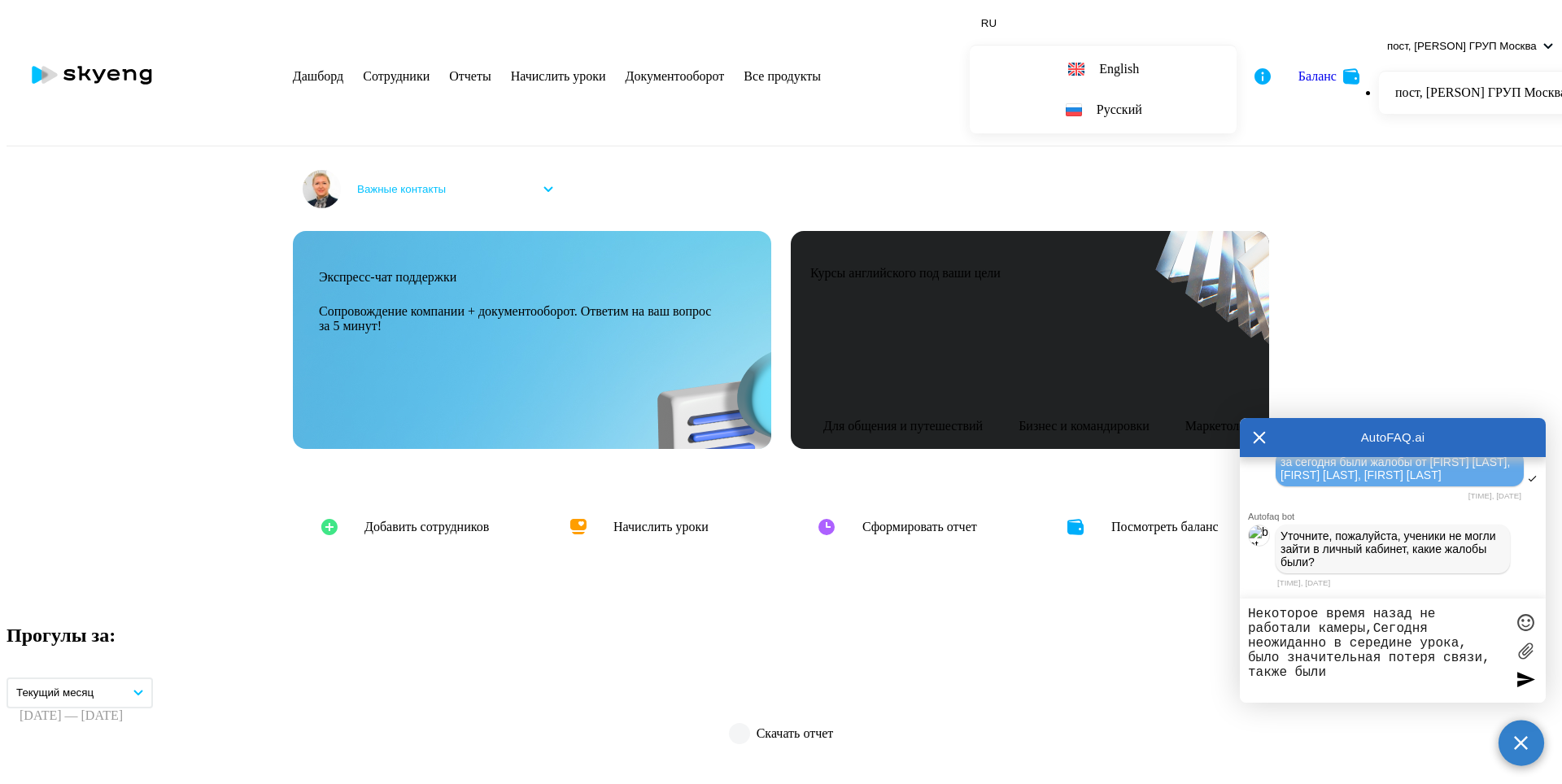 paste on "технические проблемы с невозможностью сделать домашнее задание." 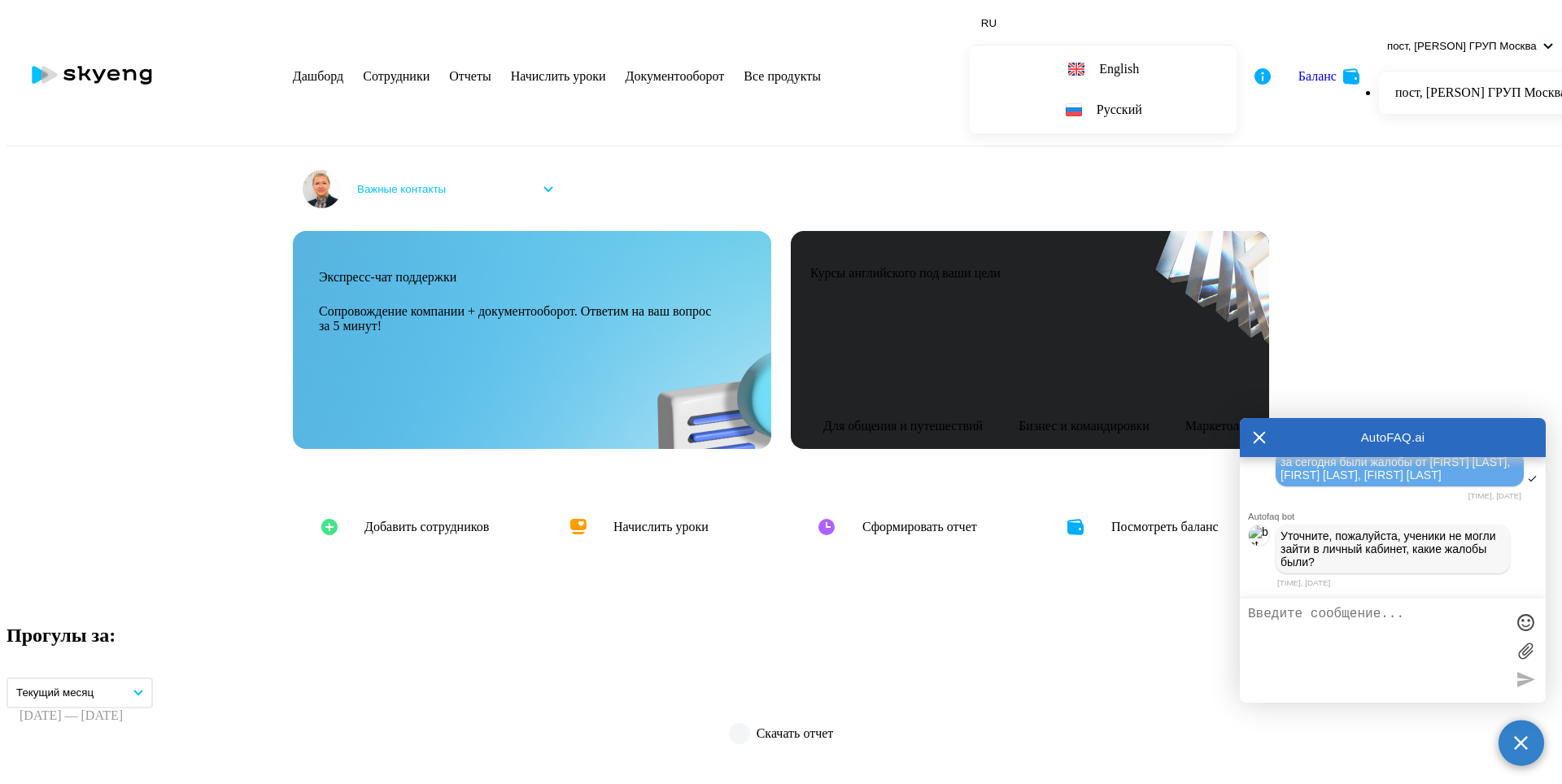 scroll, scrollTop: 43156, scrollLeft: 0, axis: vertical 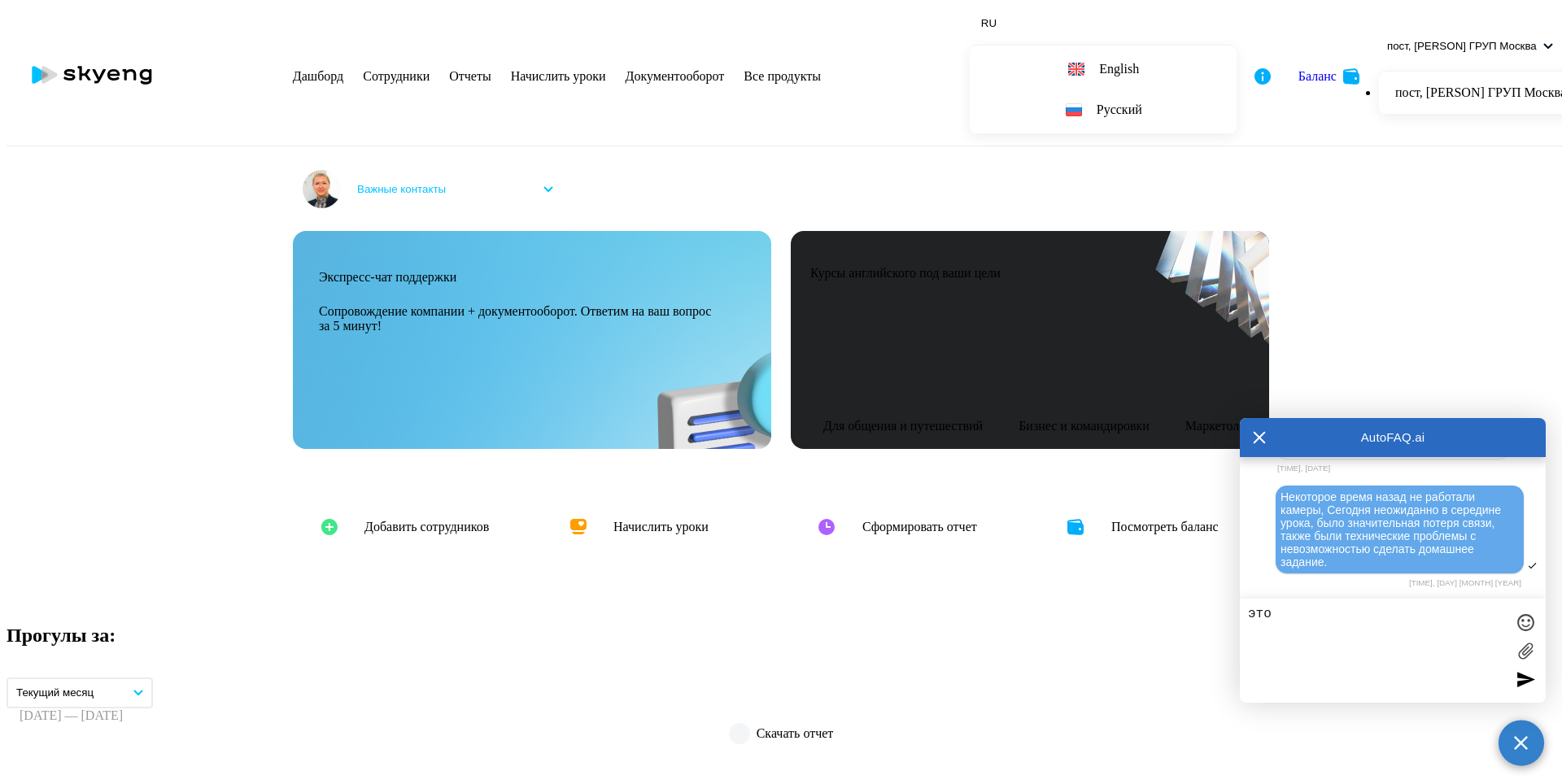 type on "это с" 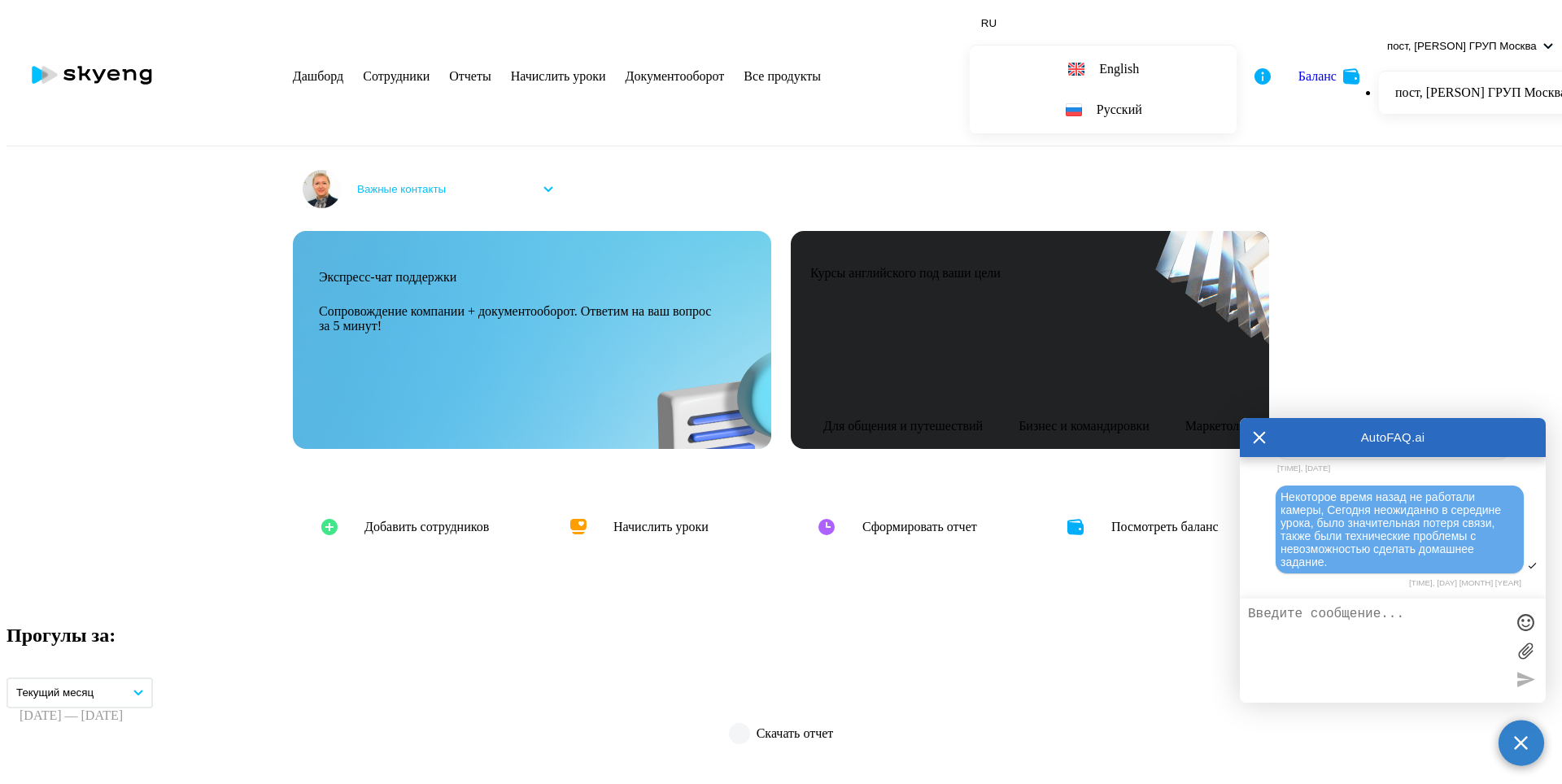 scroll, scrollTop: 0, scrollLeft: 0, axis: both 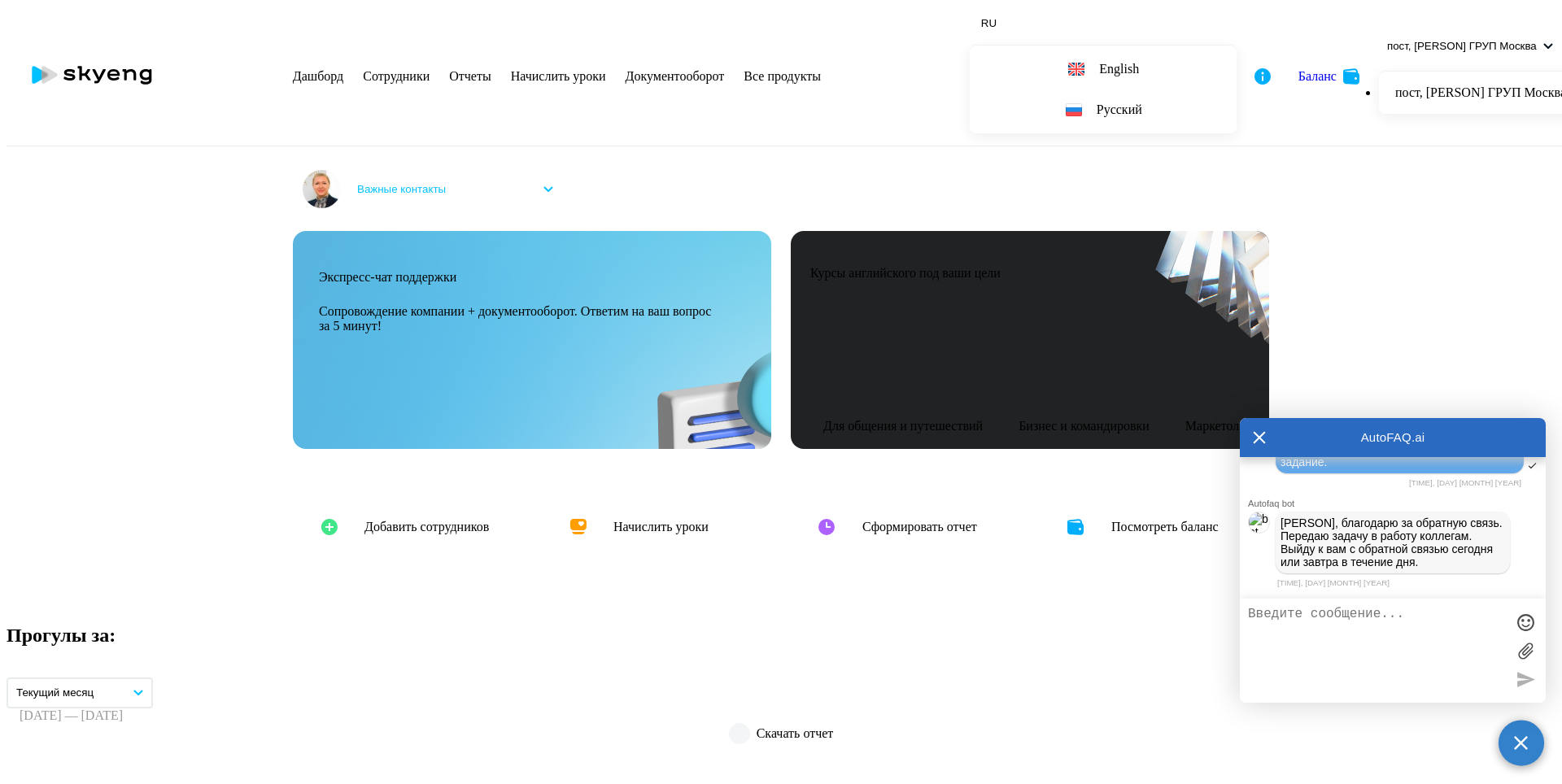 click at bounding box center [1377, 651] 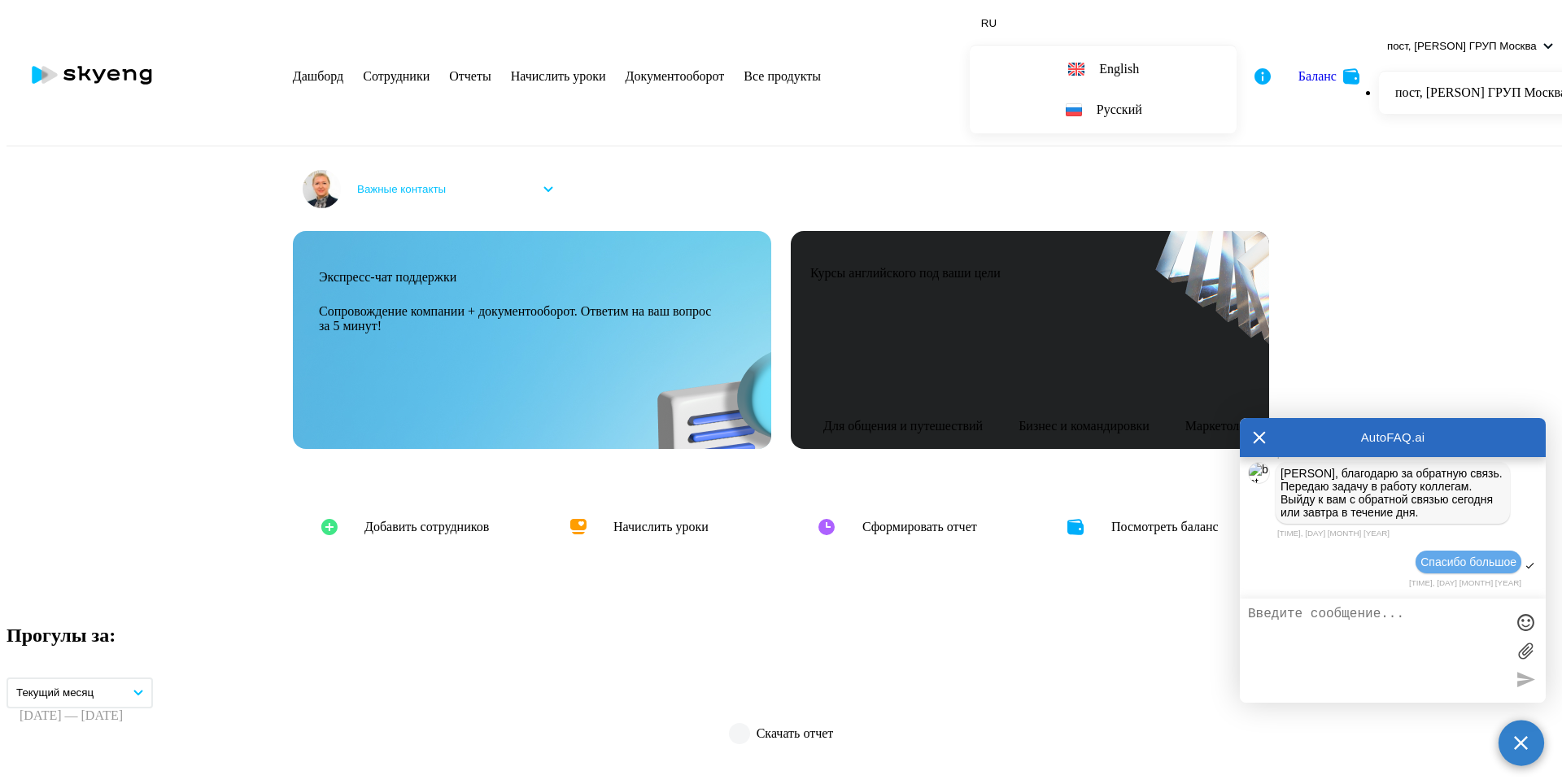 scroll, scrollTop: 43156, scrollLeft: 0, axis: vertical 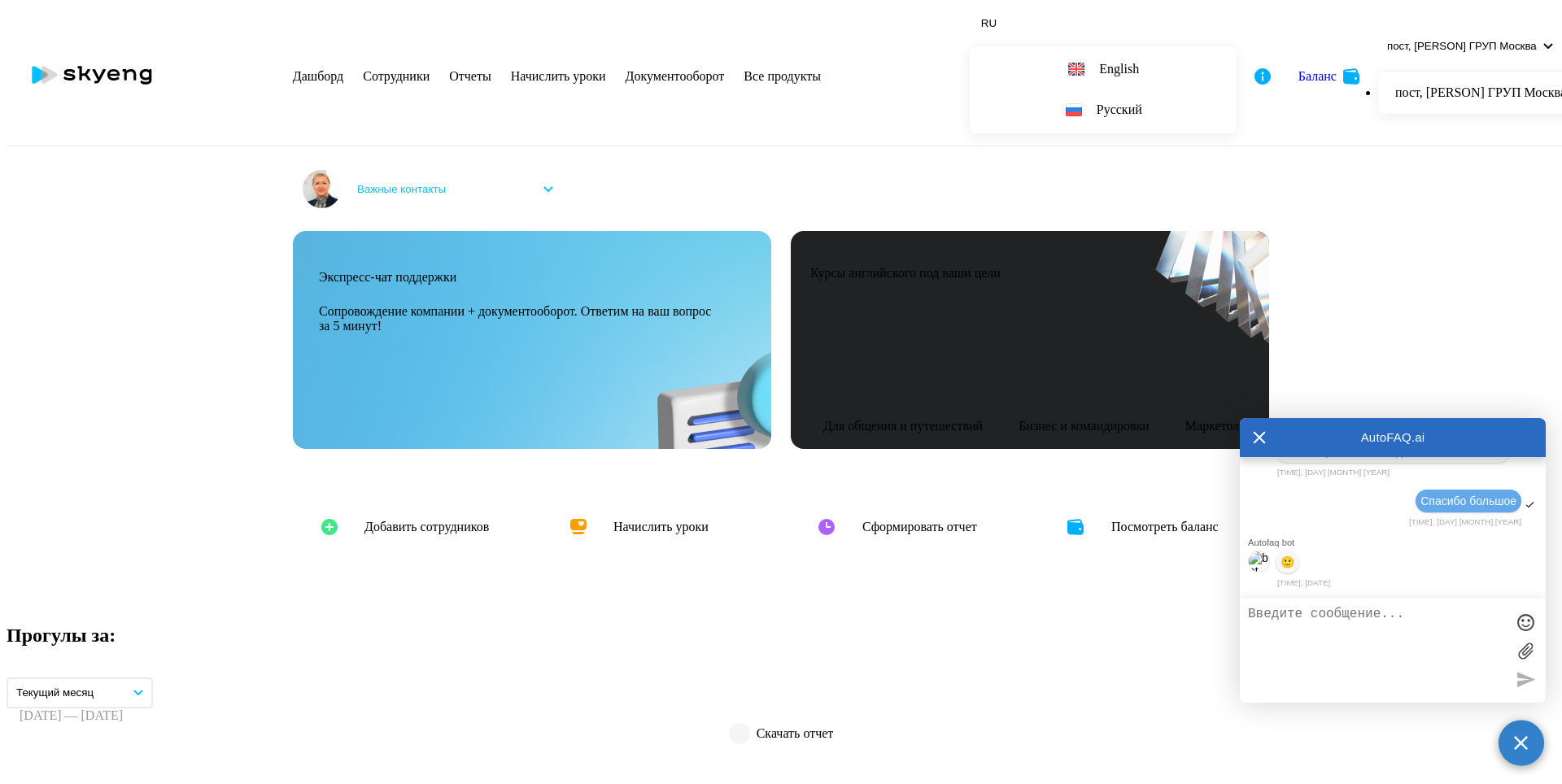 click at bounding box center [1377, 651] 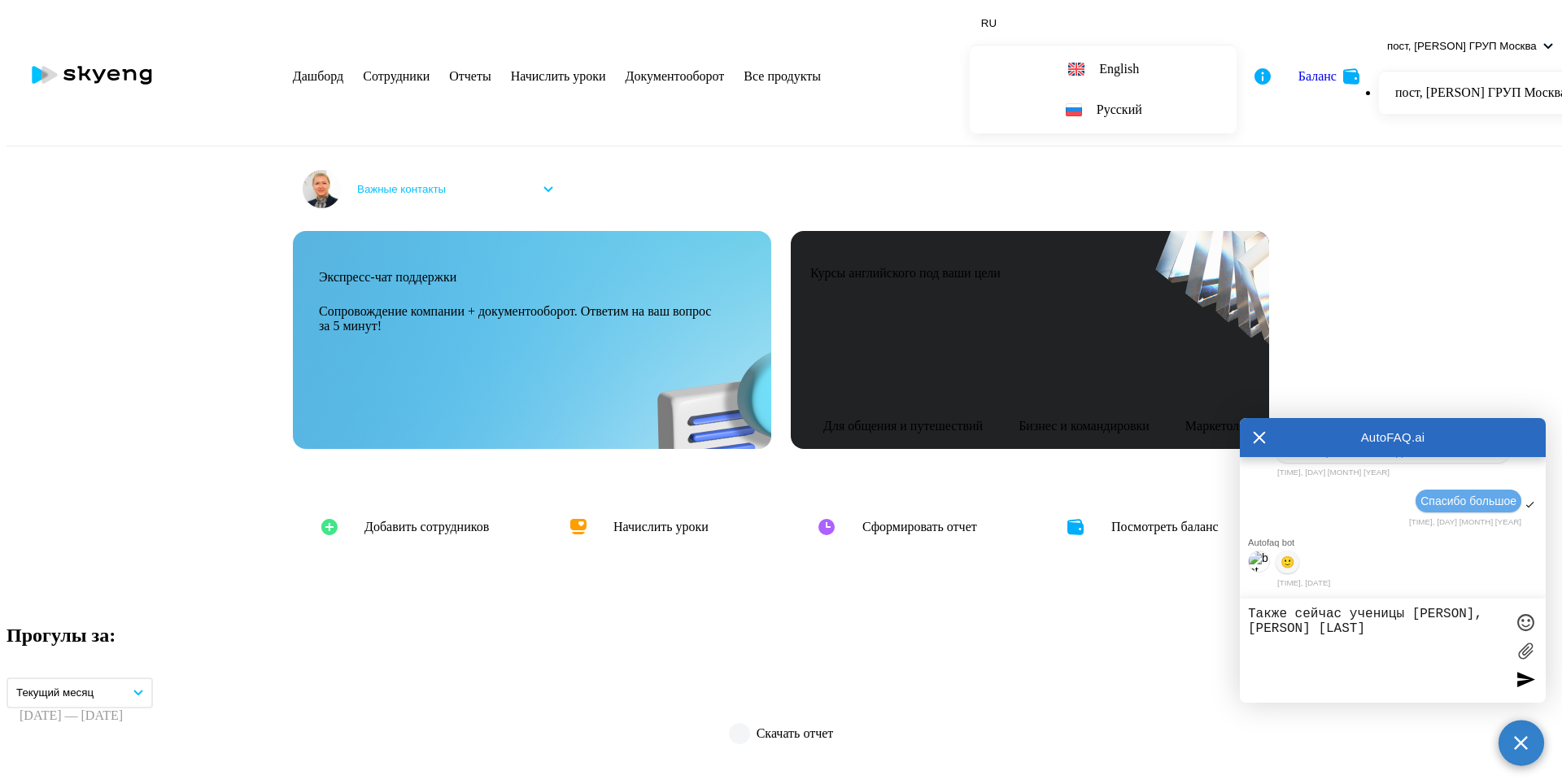 click on "Также сейчас ученицы Фирузахон, Реьека Попова" at bounding box center (1377, 651) 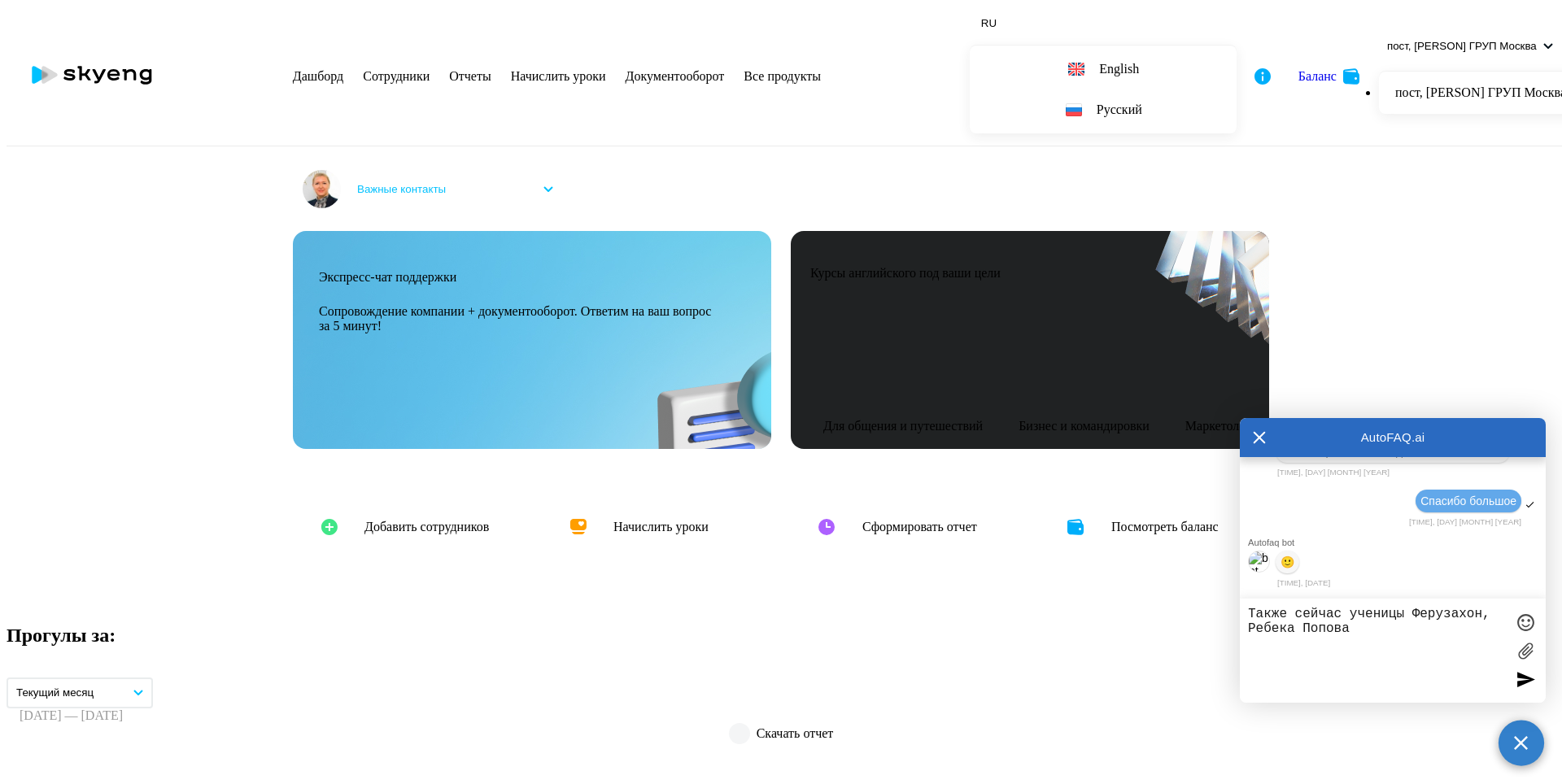 click on "Также сейчас ученицы Ферузахон, Ребека Попова" at bounding box center (1377, 651) 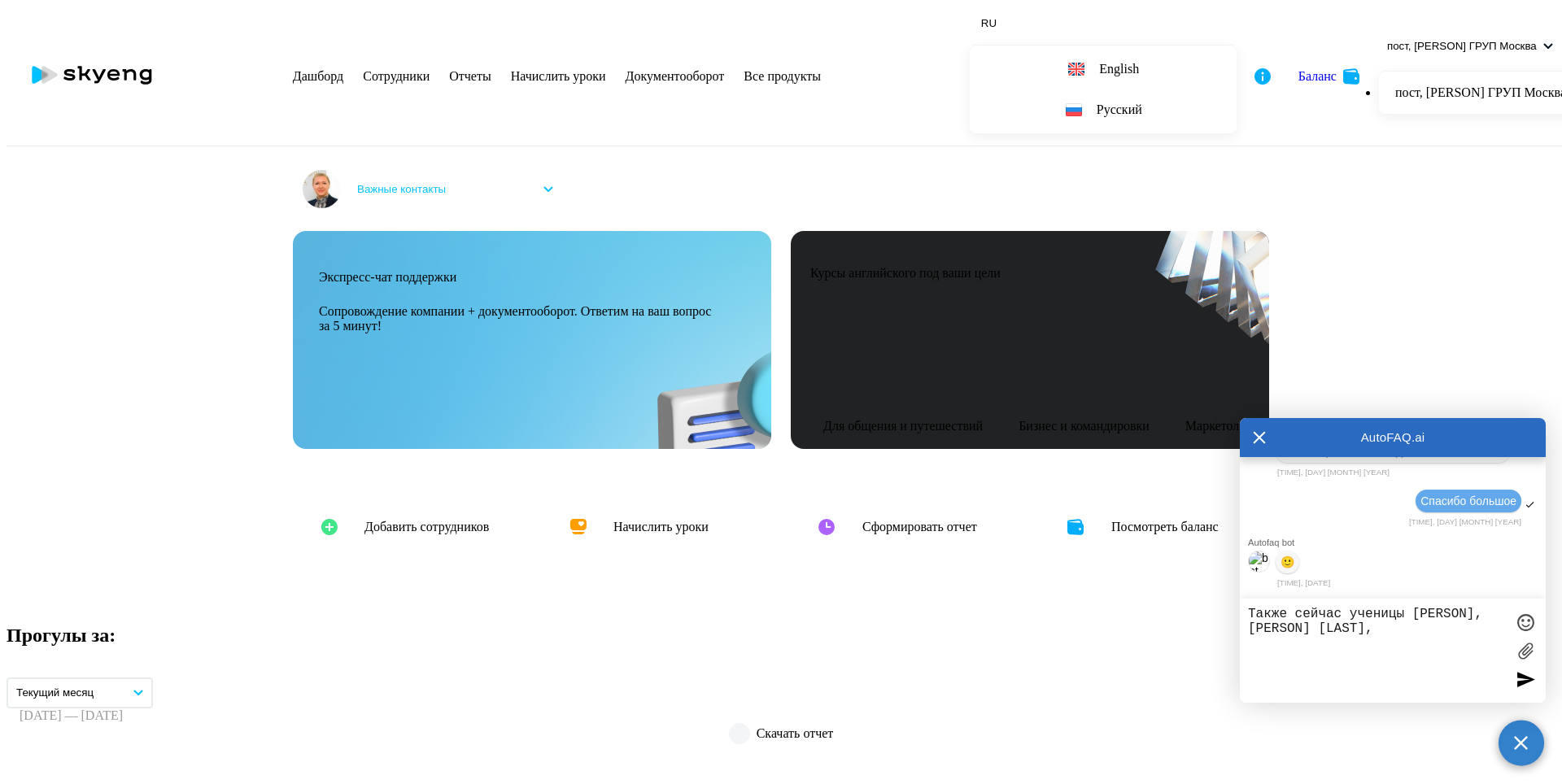 click on "Сотрудники" at bounding box center [396, 76] 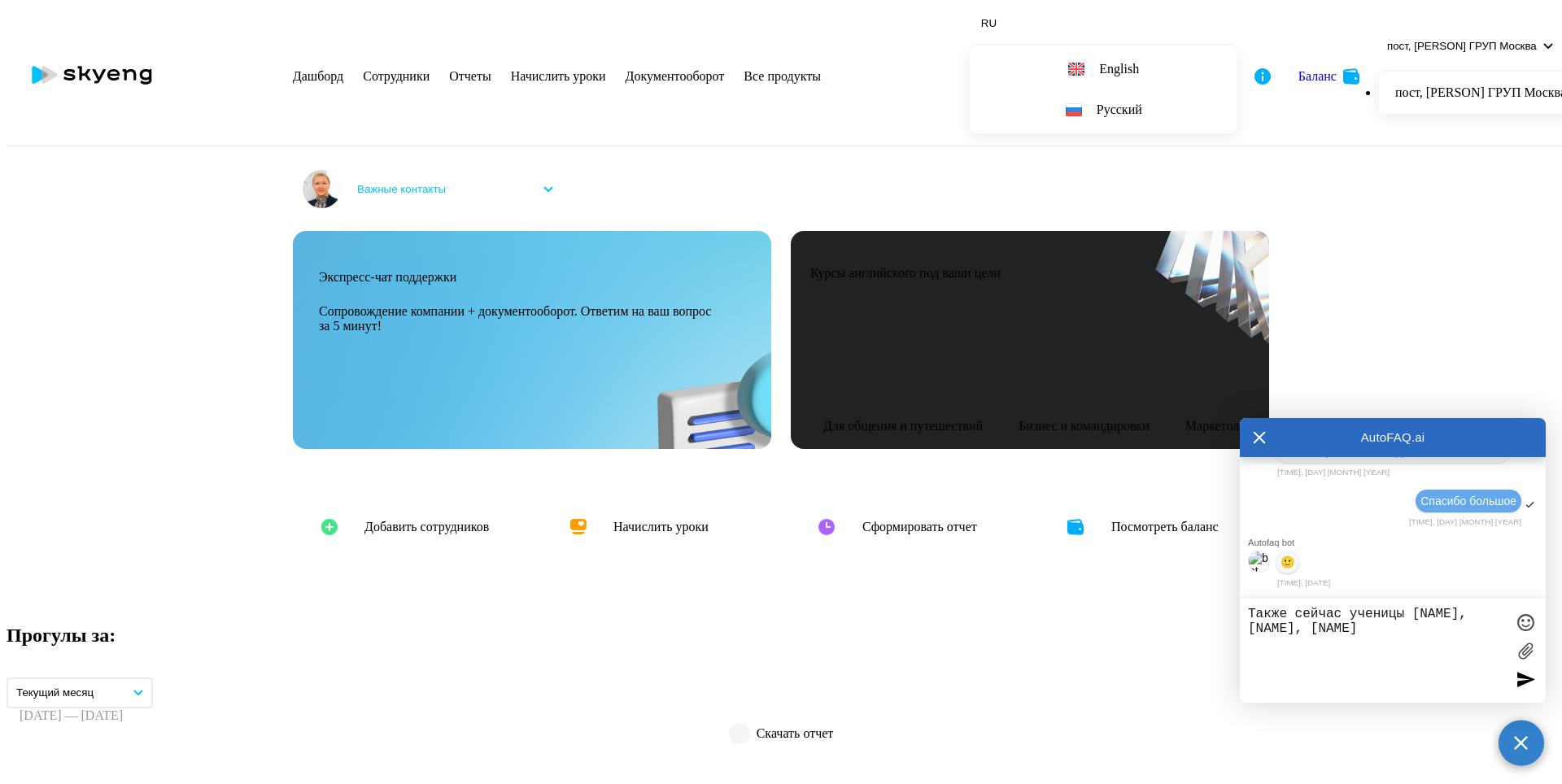 type on "Также сейчас ученицы Ферузахон, Ребека Попова, Татьяна Пустовалов" 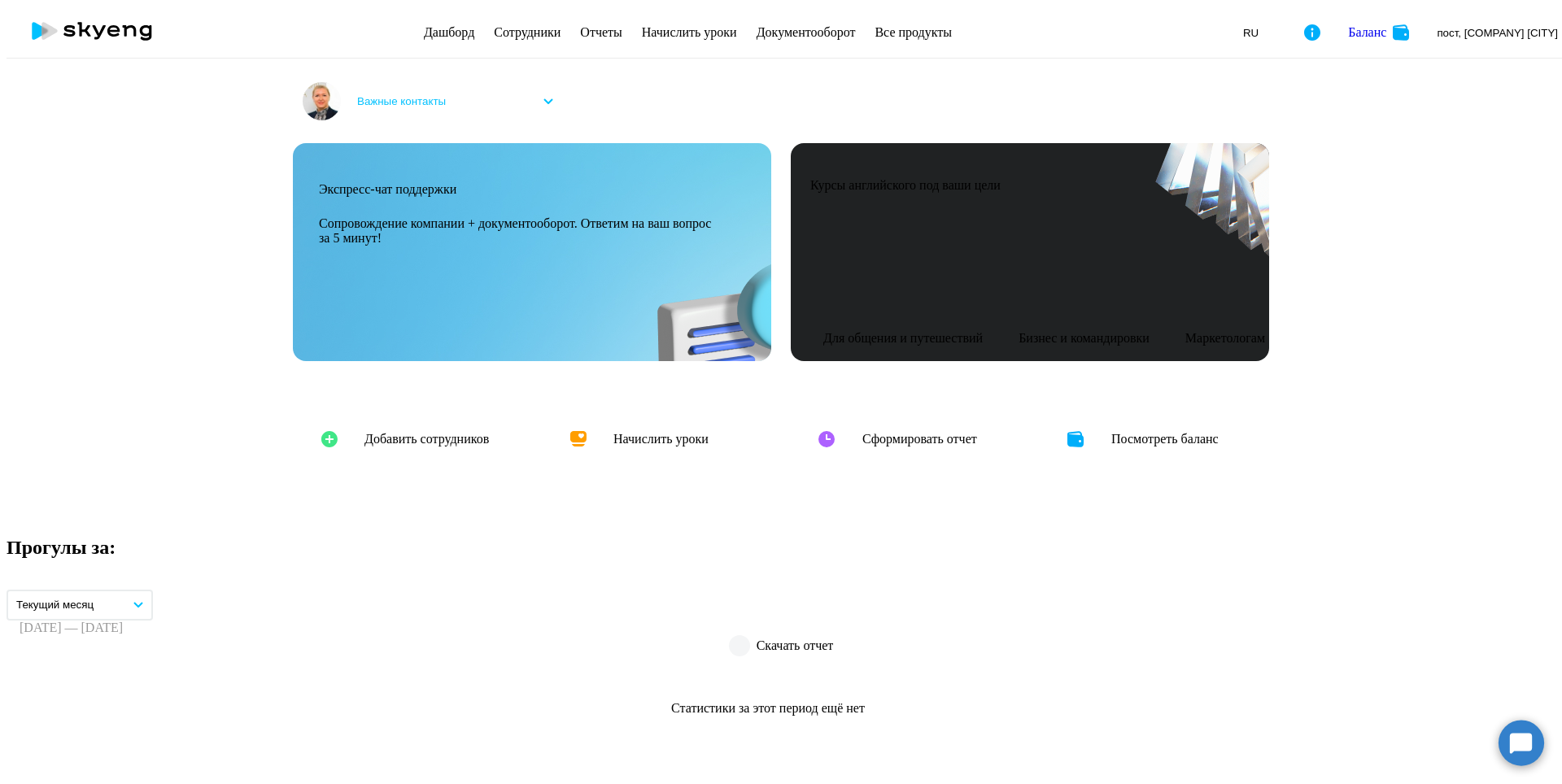 scroll, scrollTop: 0, scrollLeft: 0, axis: both 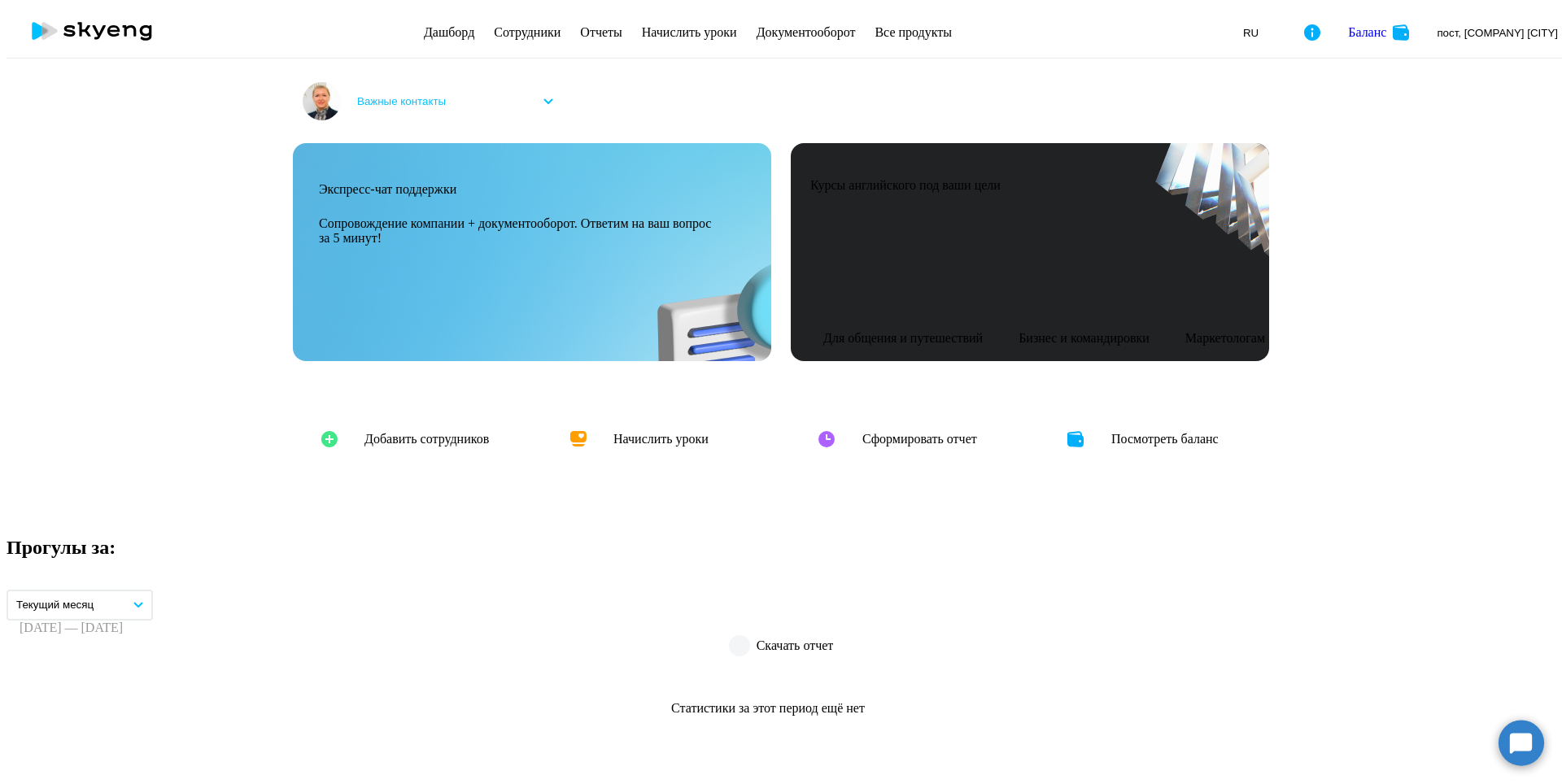 click at bounding box center [1521, 743] 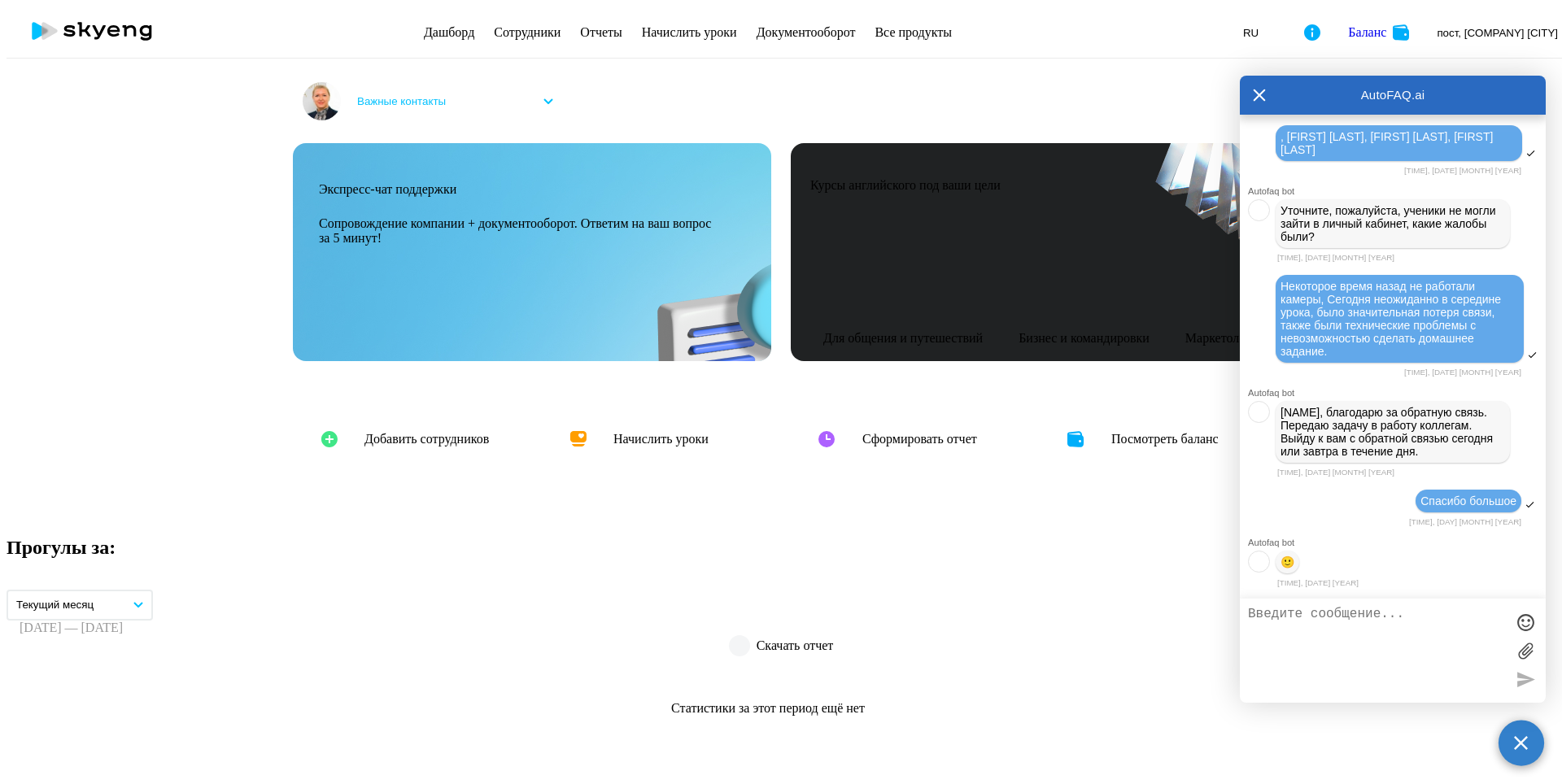 scroll, scrollTop: 43039, scrollLeft: 0, axis: vertical 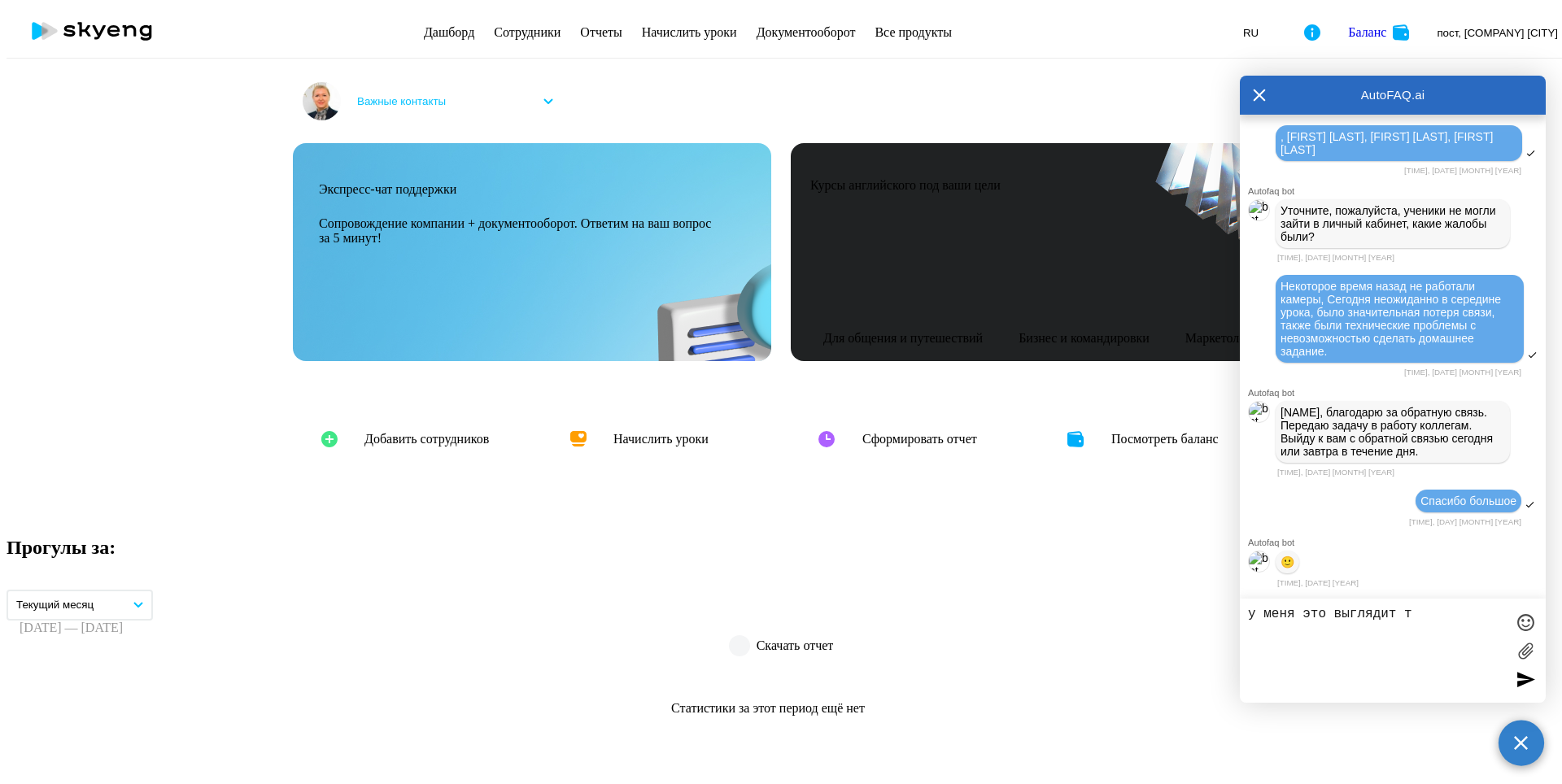 type on "у меня это выглядит та" 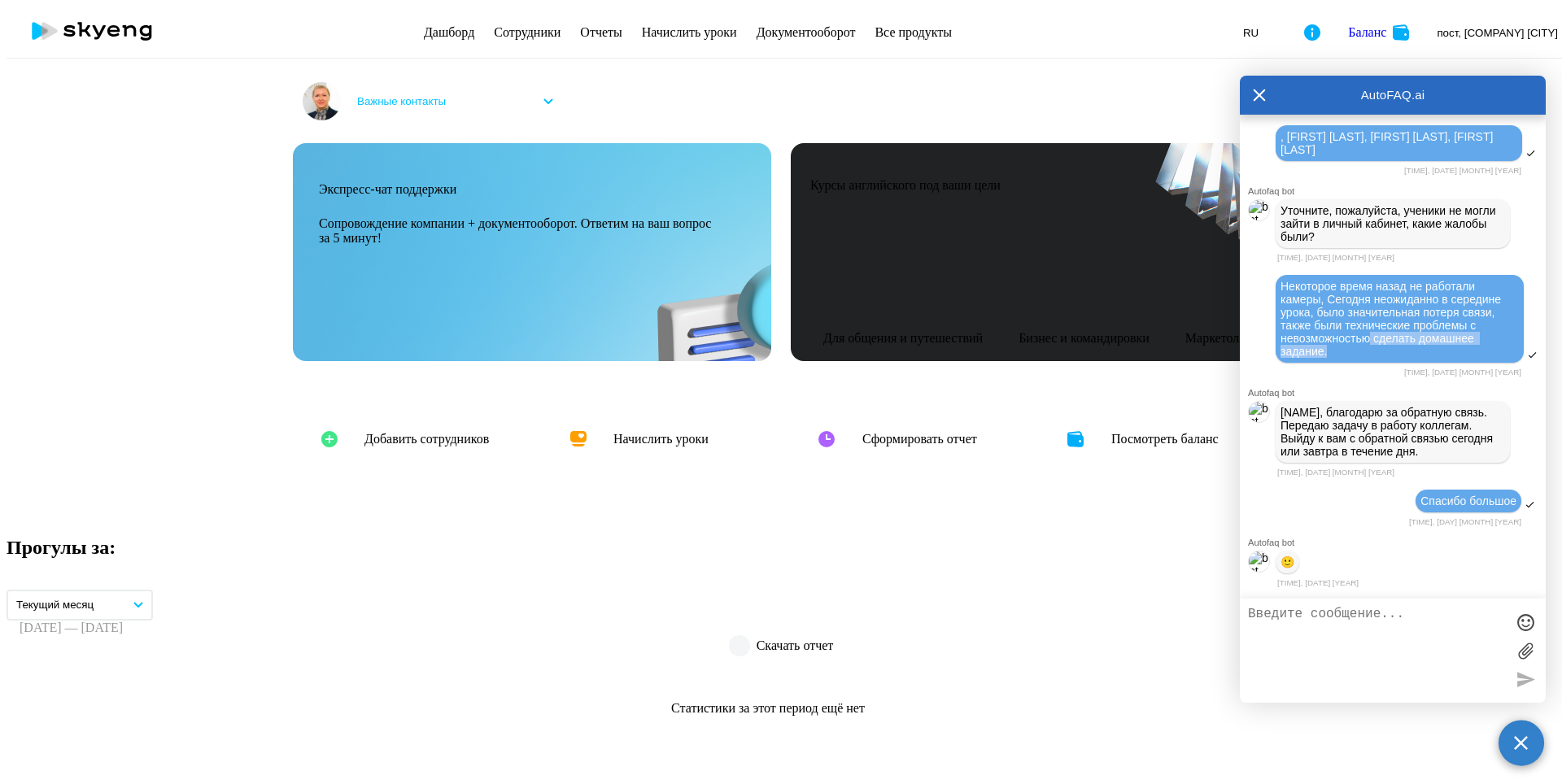 drag, startPoint x: 1380, startPoint y: 324, endPoint x: 1387, endPoint y: 335, distance: 13.038405 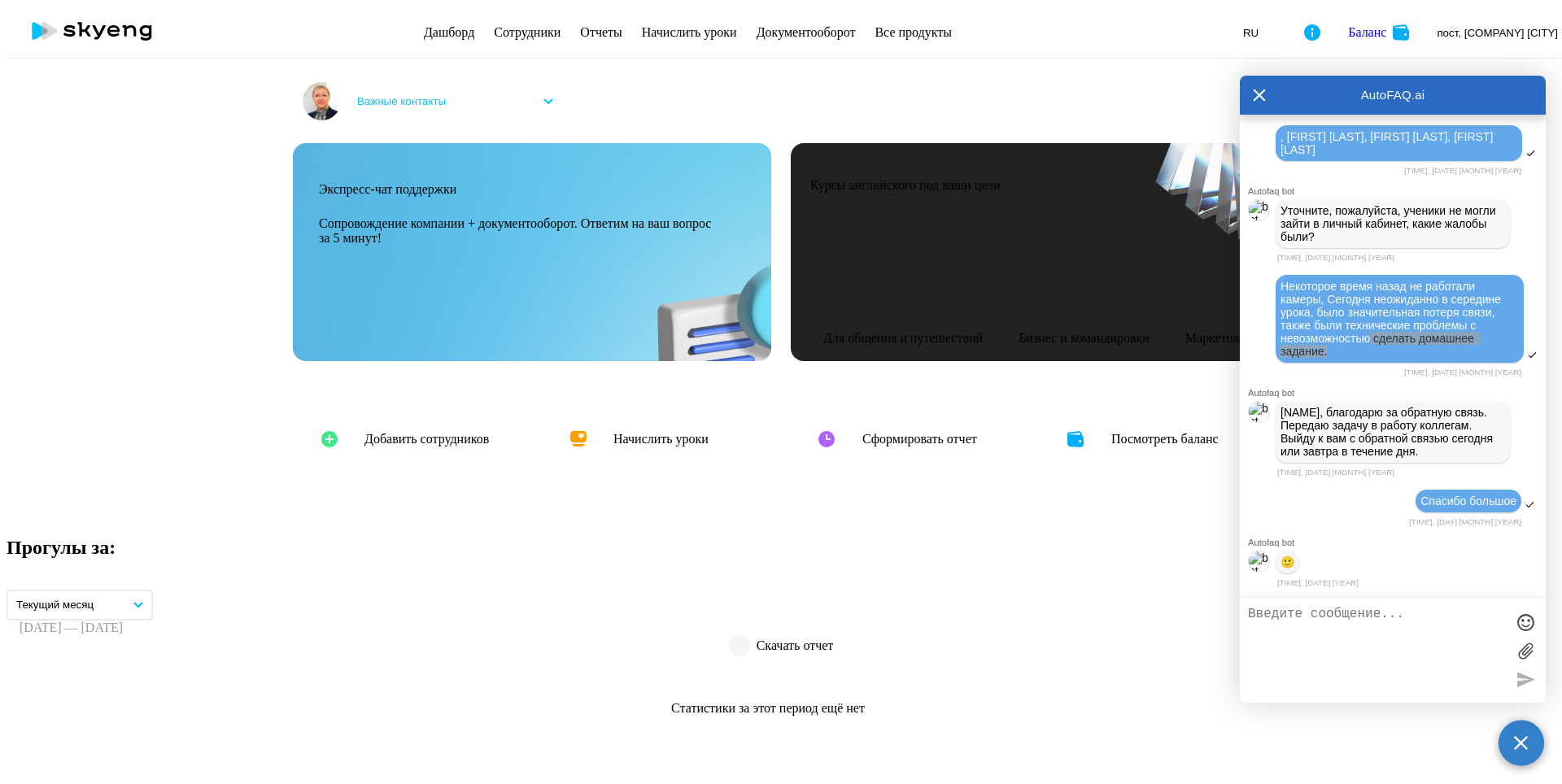scroll, scrollTop: 43039, scrollLeft: 0, axis: vertical 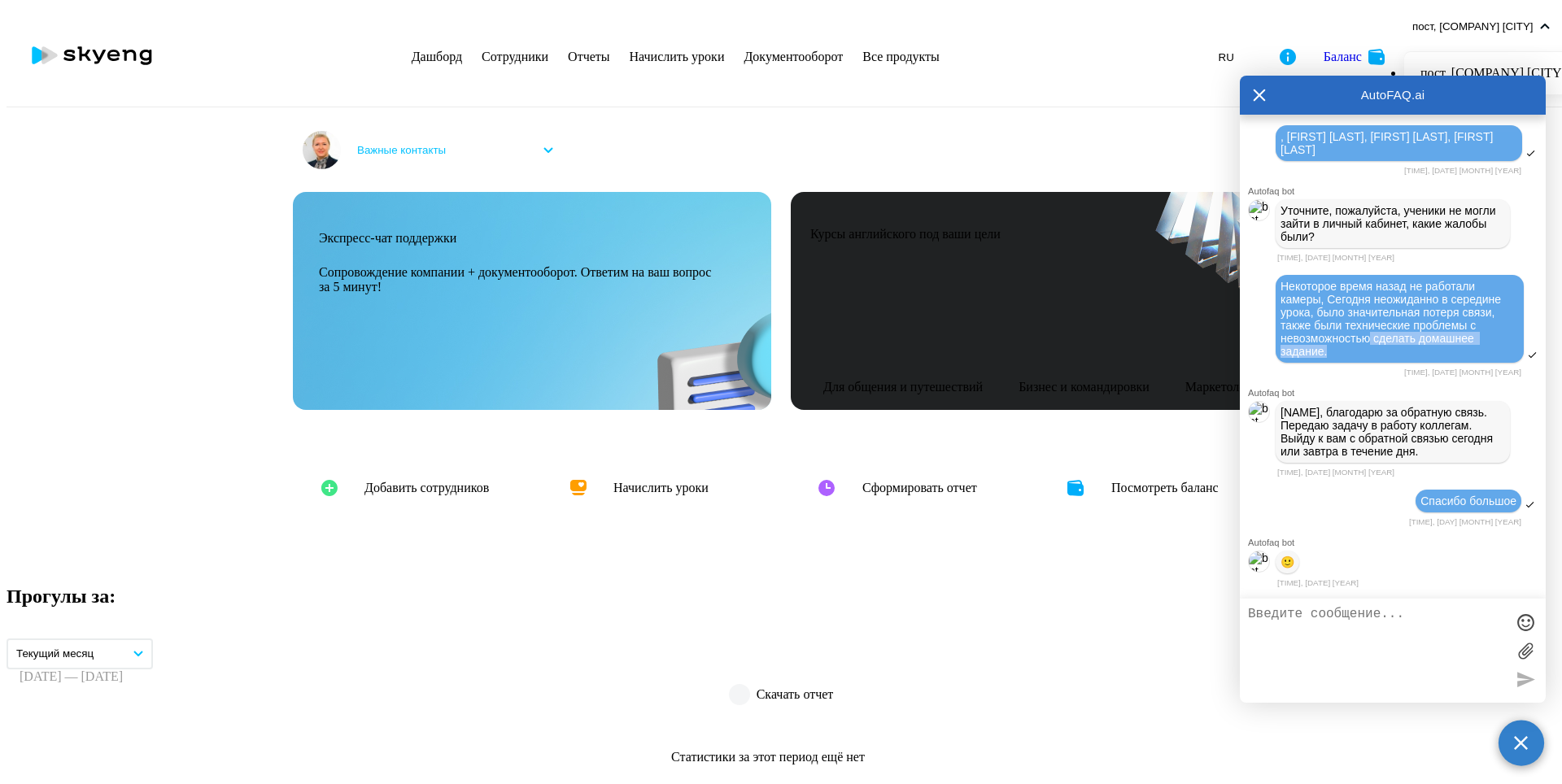 drag, startPoint x: 489, startPoint y: 31, endPoint x: 583, endPoint y: 50, distance: 95.900991 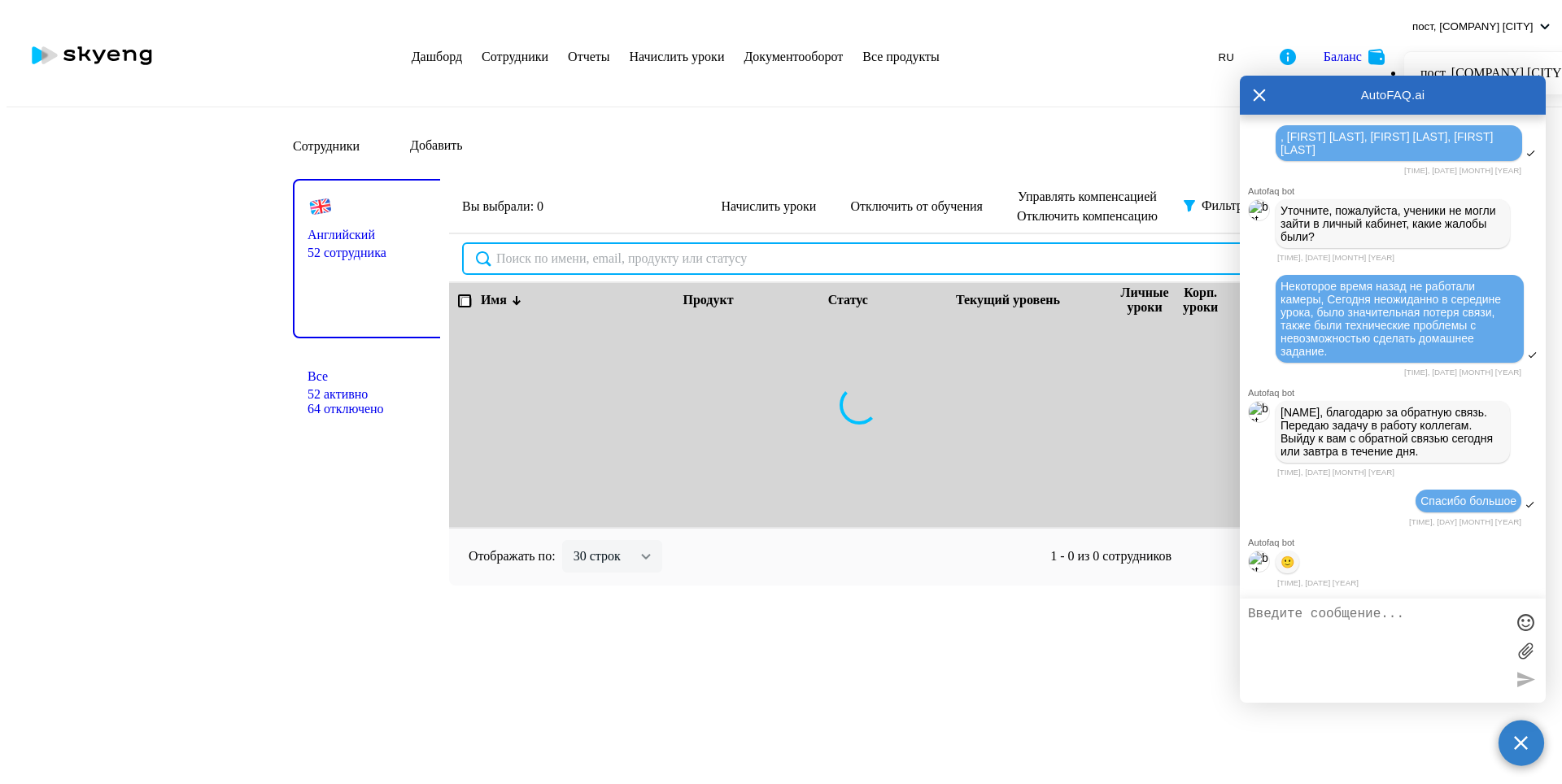 click at bounding box center (859, 259) 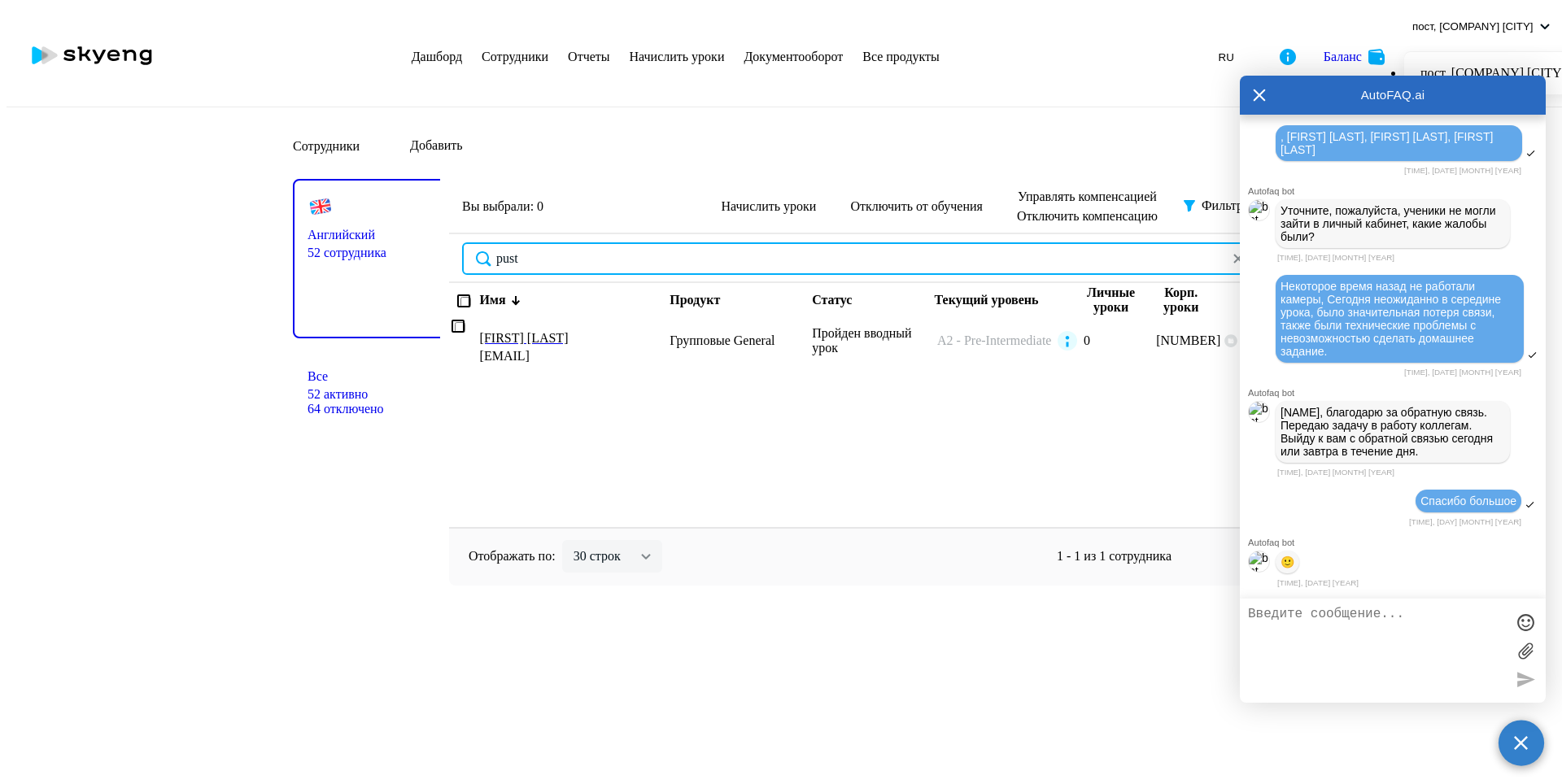 type on "pust" 